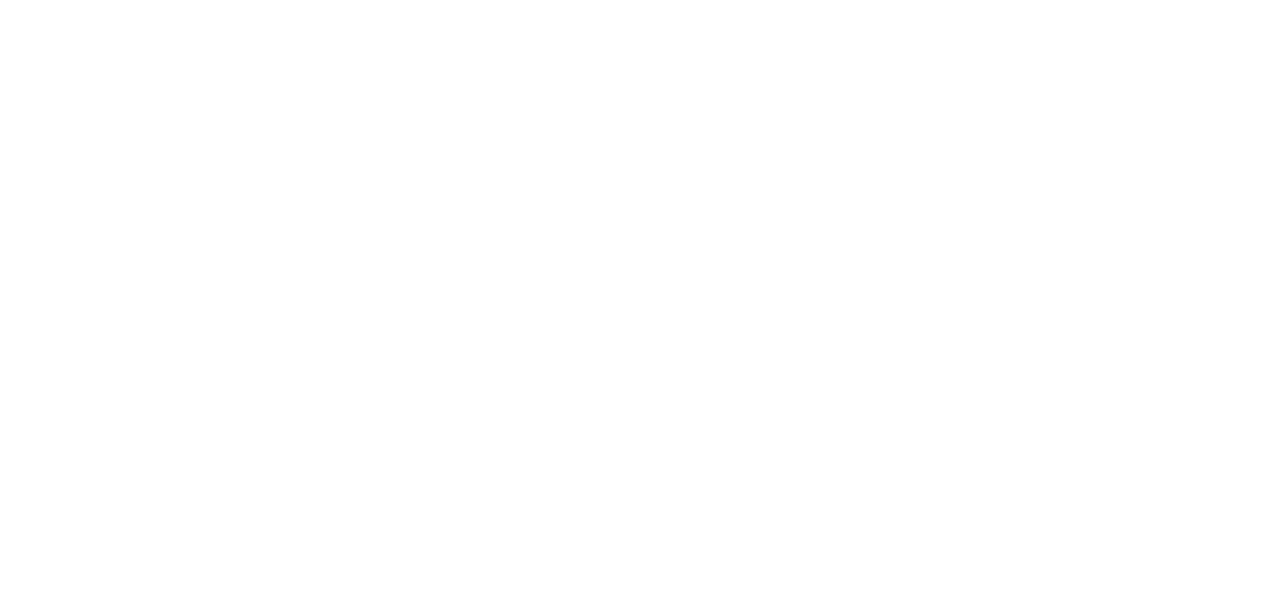 scroll, scrollTop: 0, scrollLeft: 0, axis: both 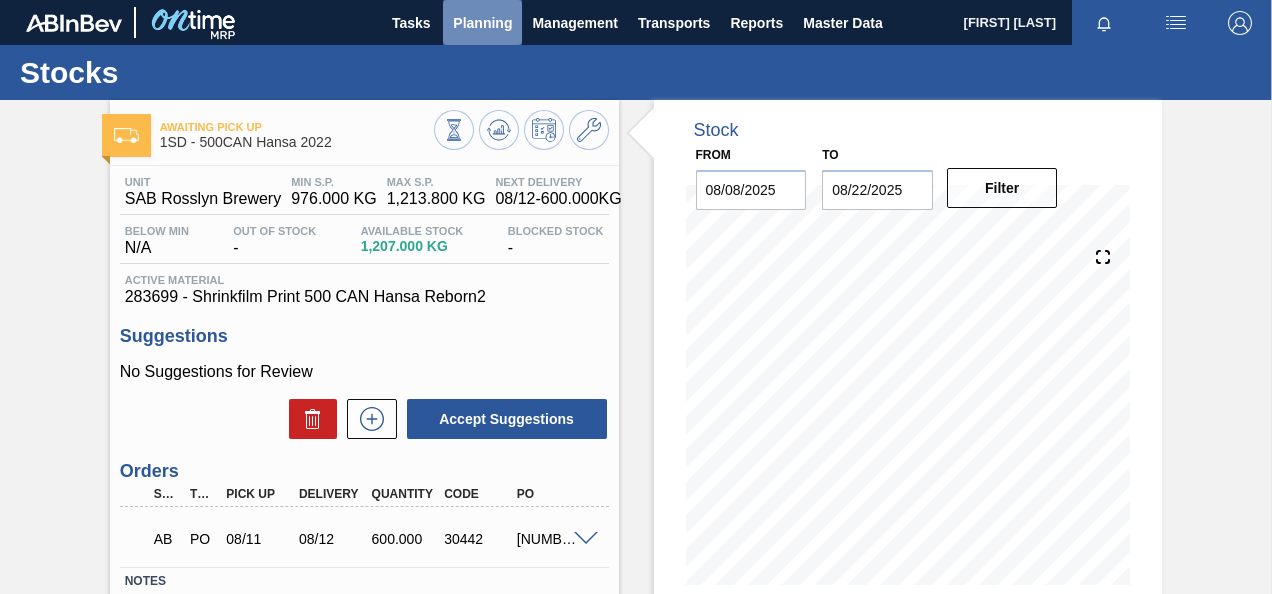 click on "Planning" at bounding box center [482, 23] 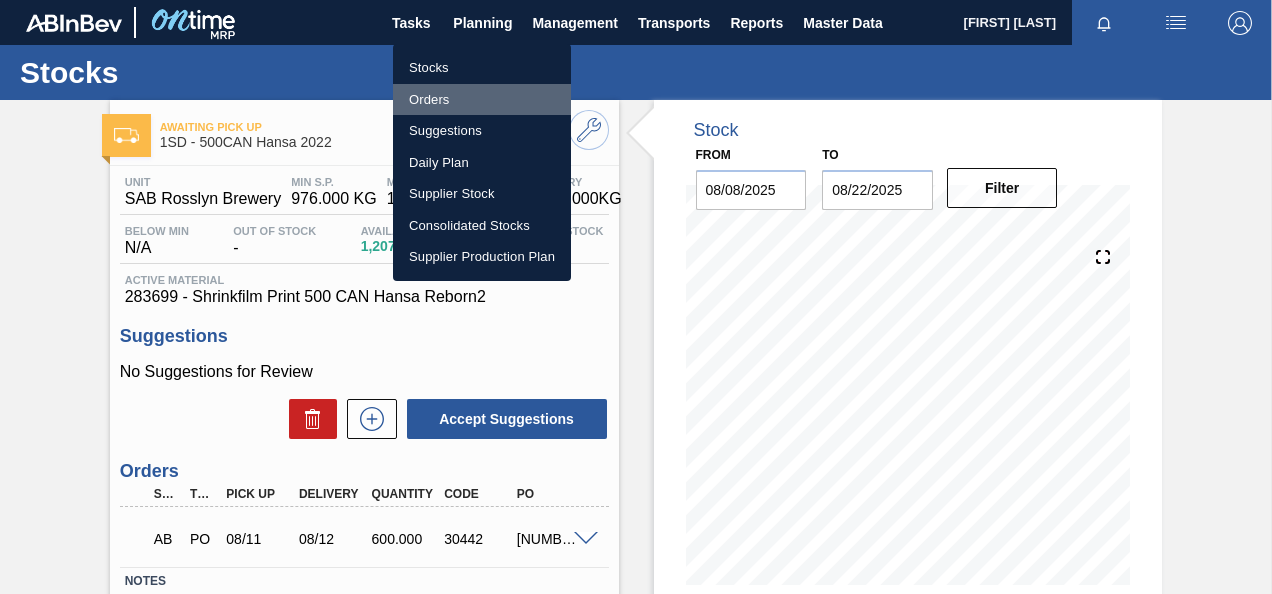 click on "Orders" at bounding box center [482, 100] 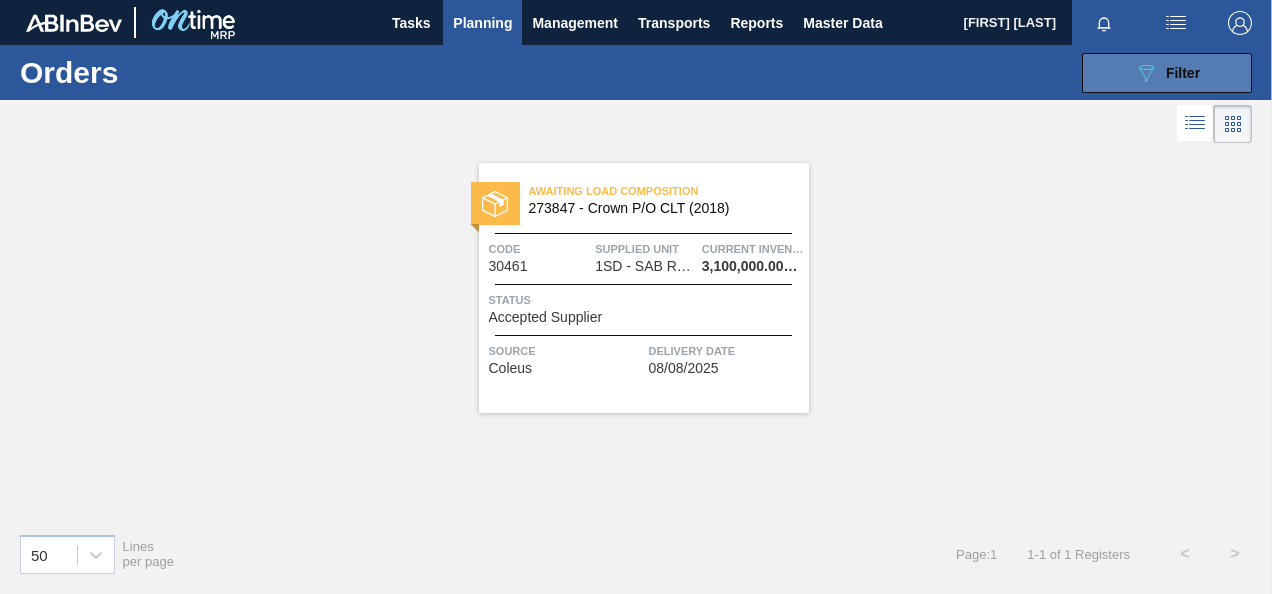click on "089F7B8B-B2A5-4AFE-B5C0-19BA573D28AC" 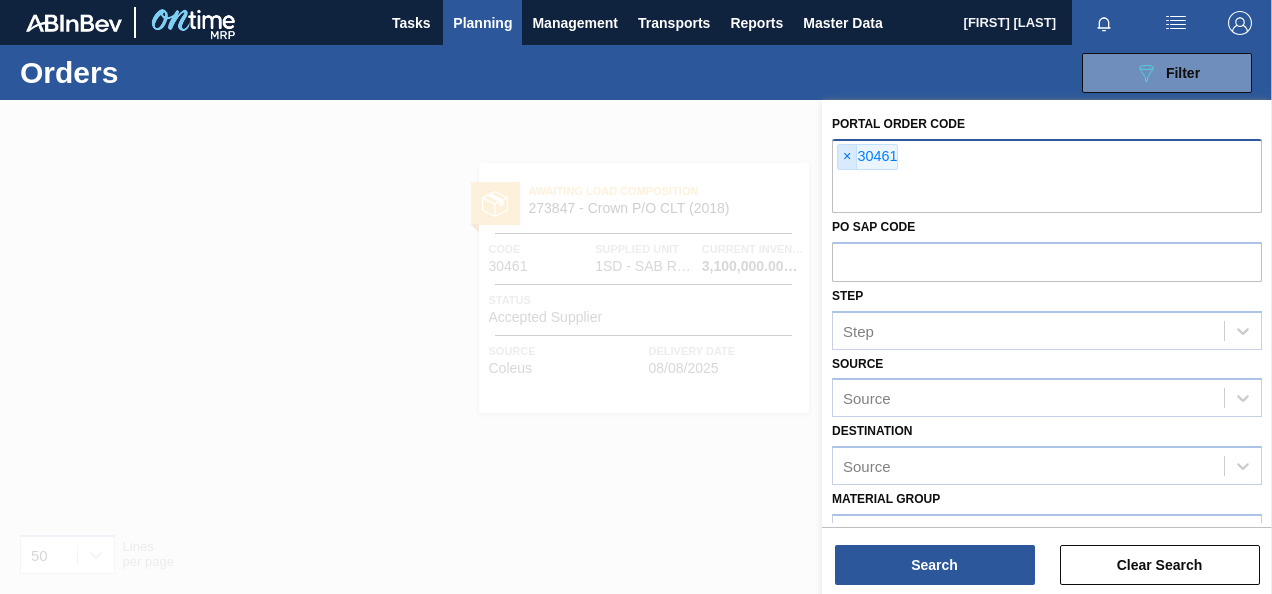 click on "×" at bounding box center (847, 157) 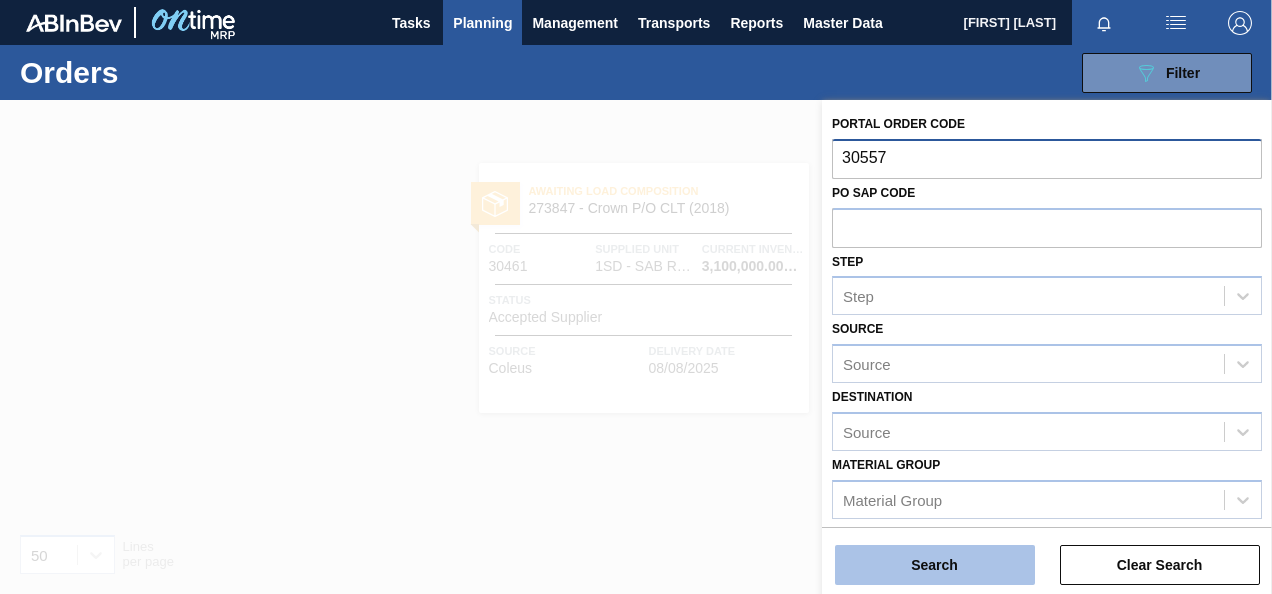 type on "30557" 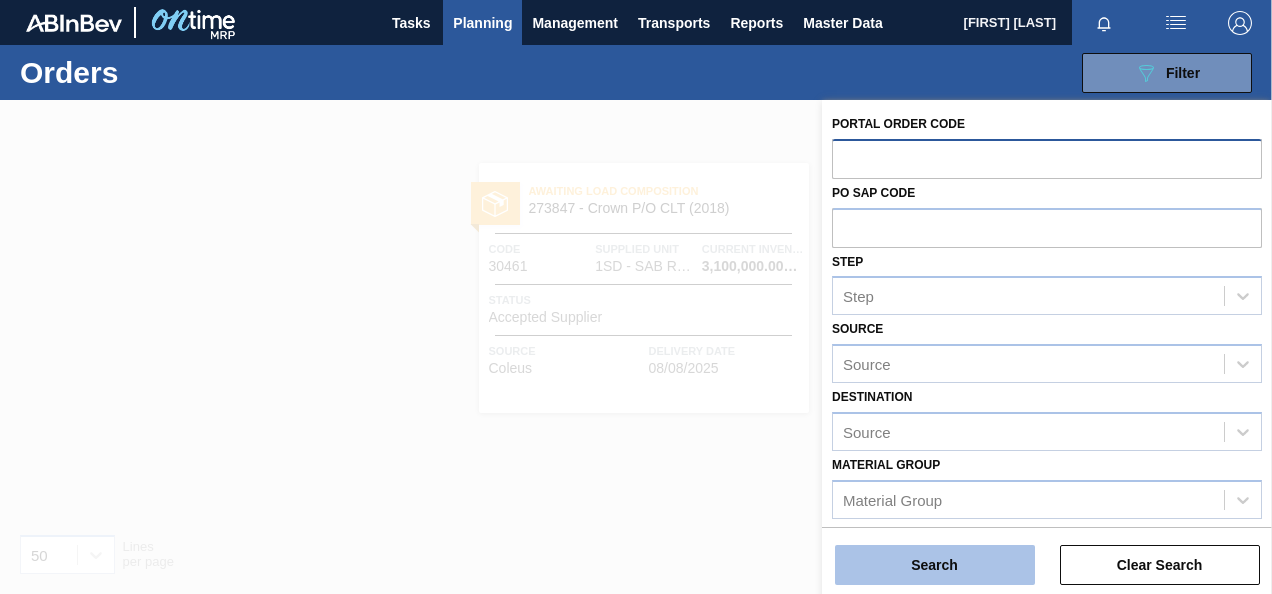 click on "Search" at bounding box center (935, 565) 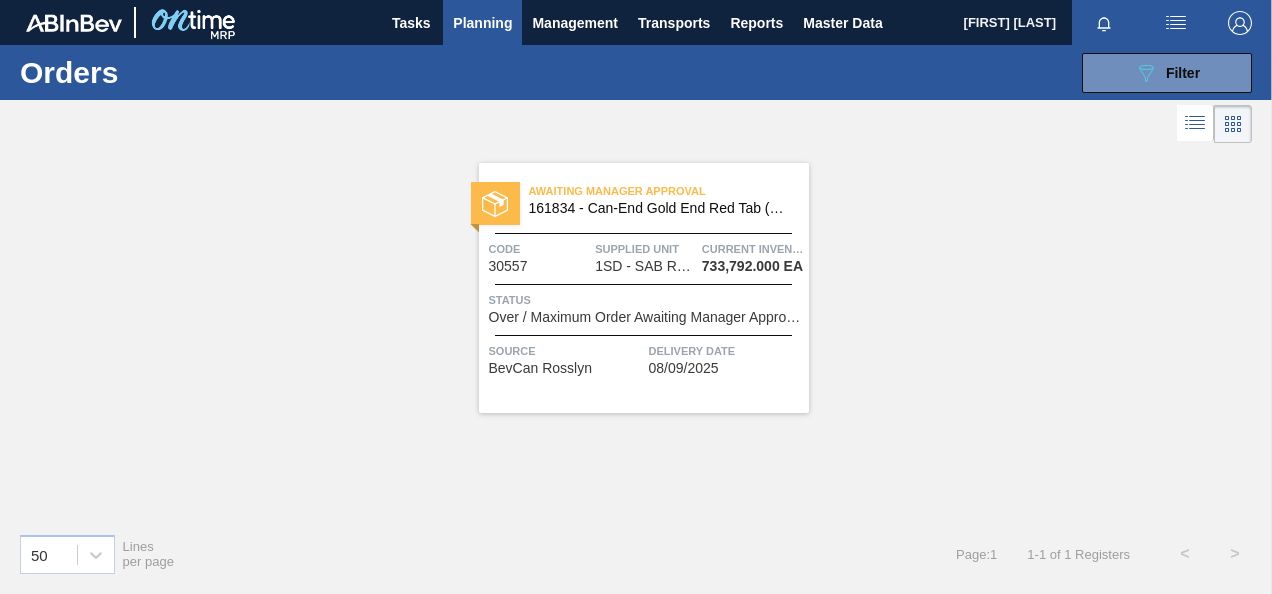 click on "1SD - SAB Rosslyn Brewery" at bounding box center [645, 266] 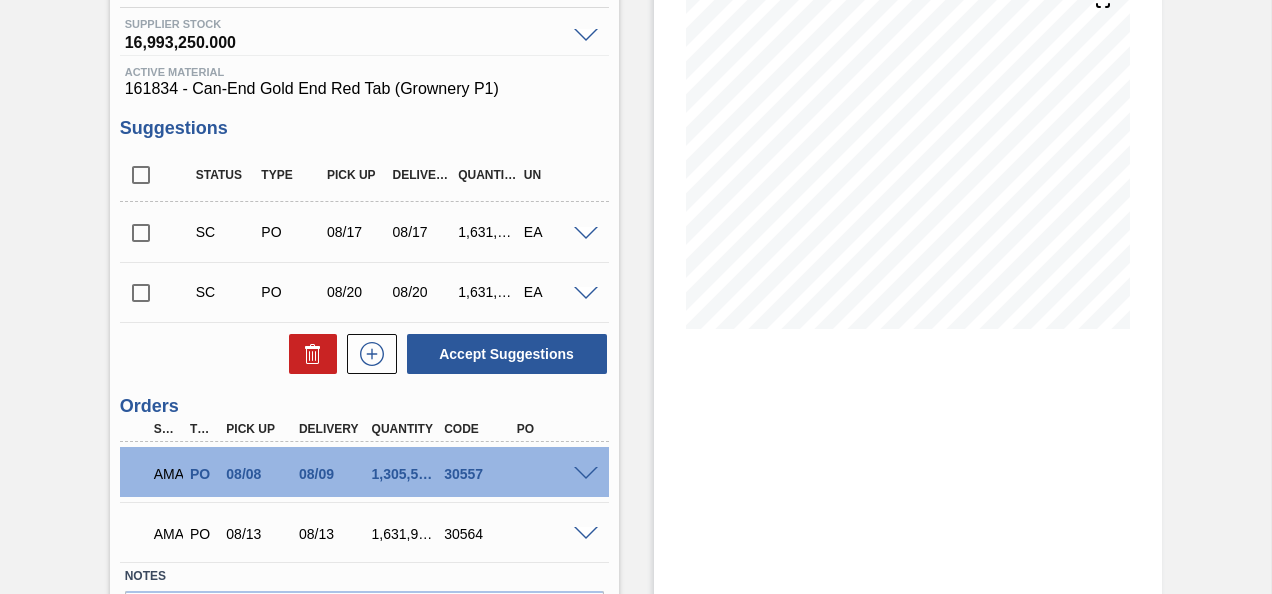 scroll, scrollTop: 389, scrollLeft: 0, axis: vertical 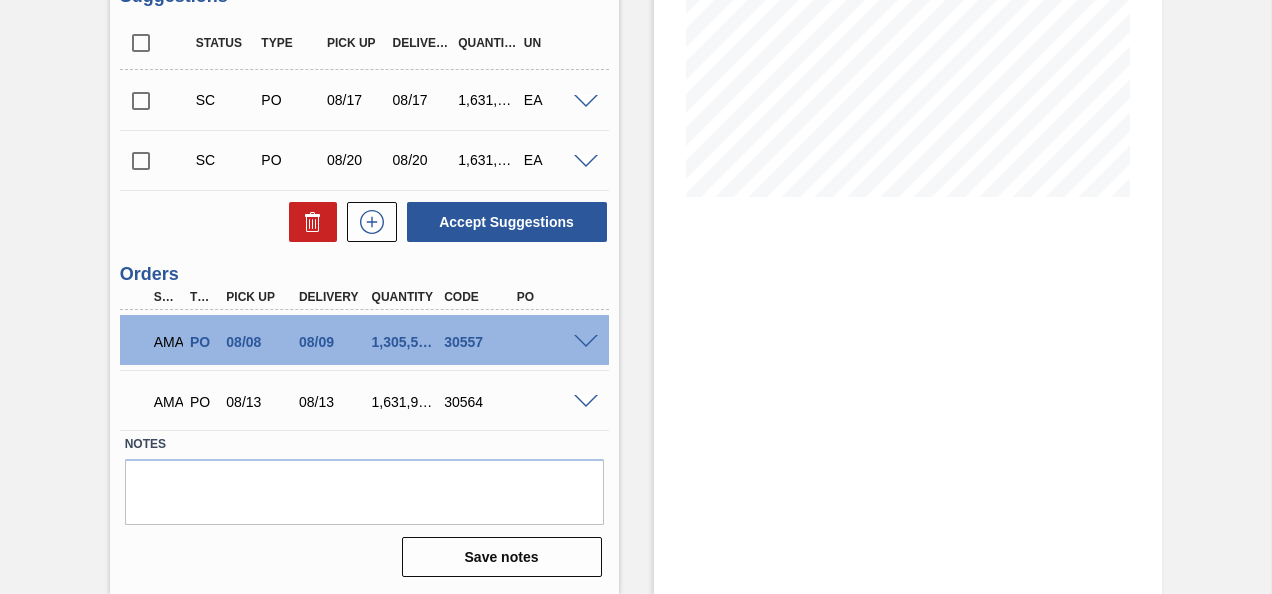 click at bounding box center [586, 342] 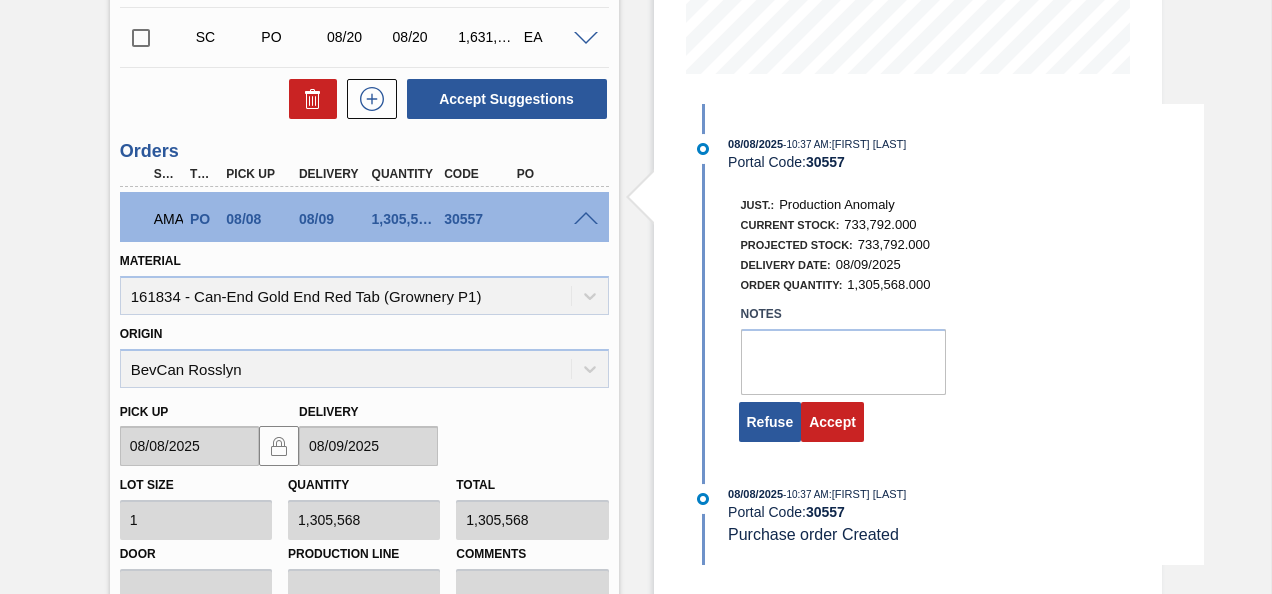 scroll, scrollTop: 689, scrollLeft: 0, axis: vertical 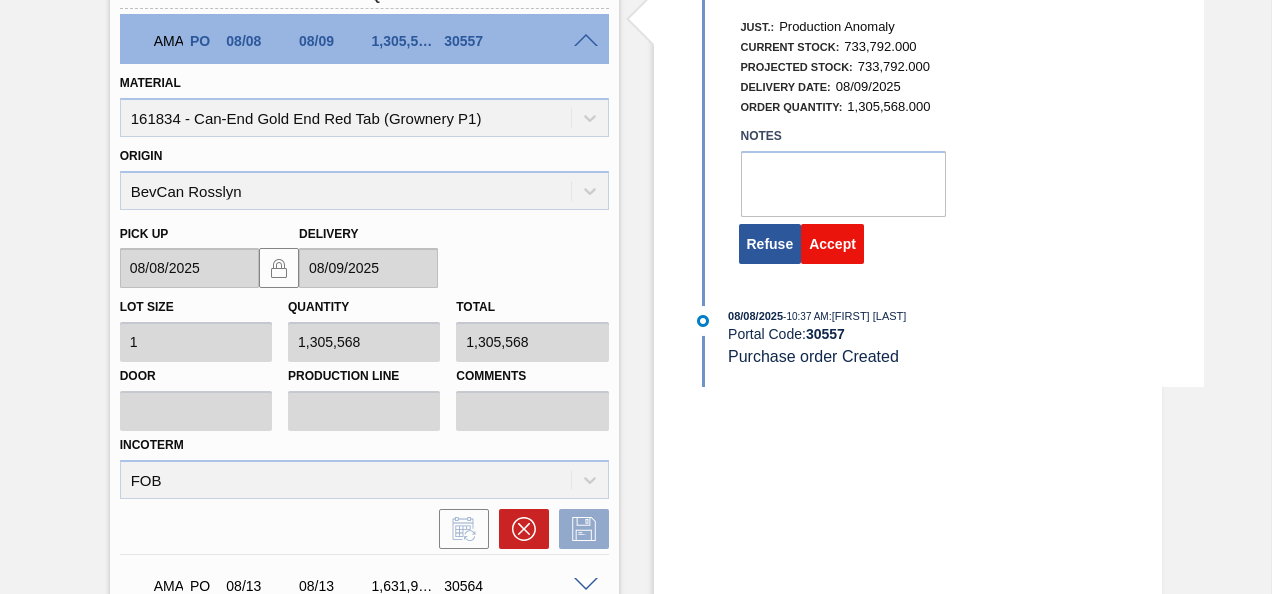 click on "Accept" at bounding box center (832, 244) 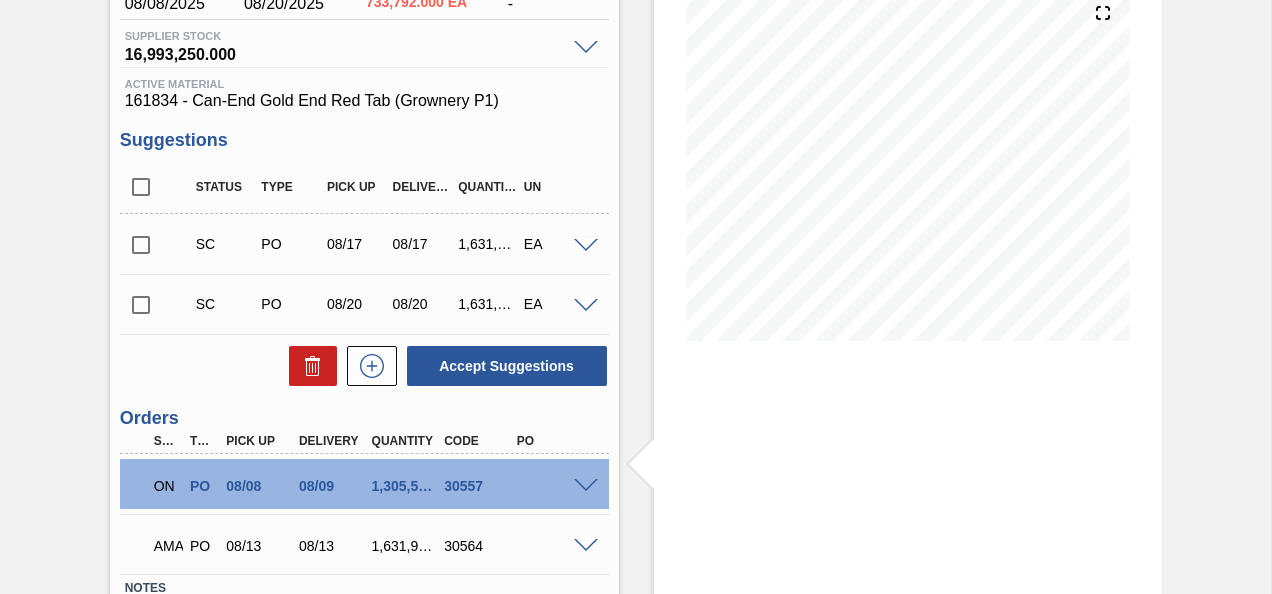 scroll, scrollTop: 0, scrollLeft: 0, axis: both 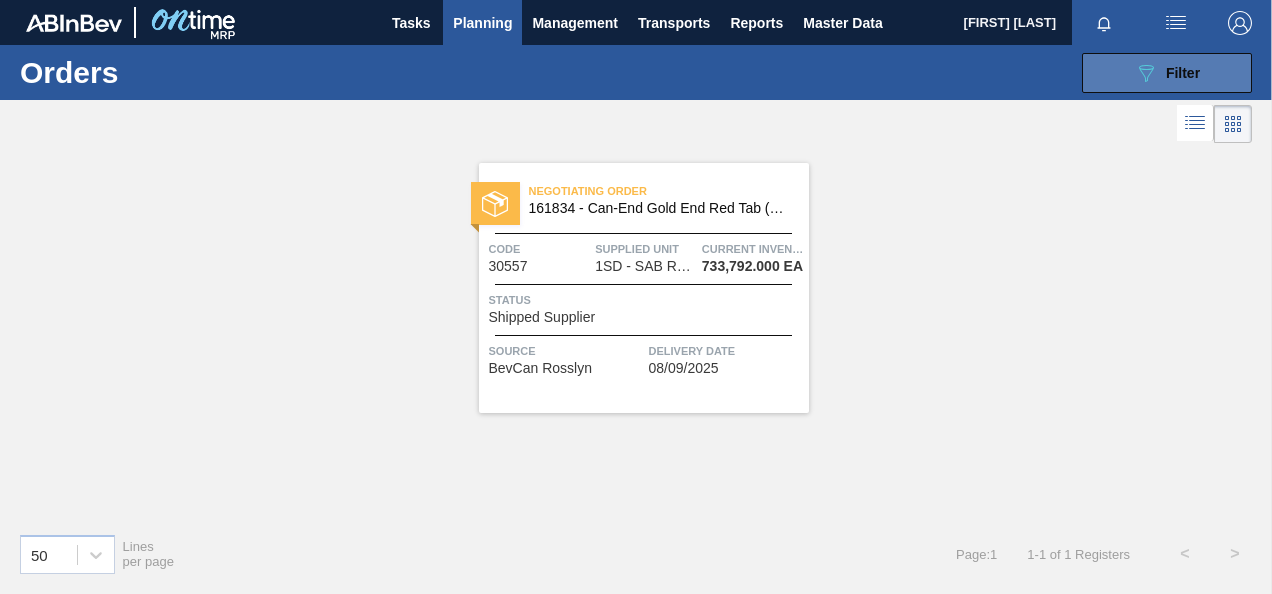 click on "089F7B8B-B2A5-4AFE-B5C0-19BA573D28AC" 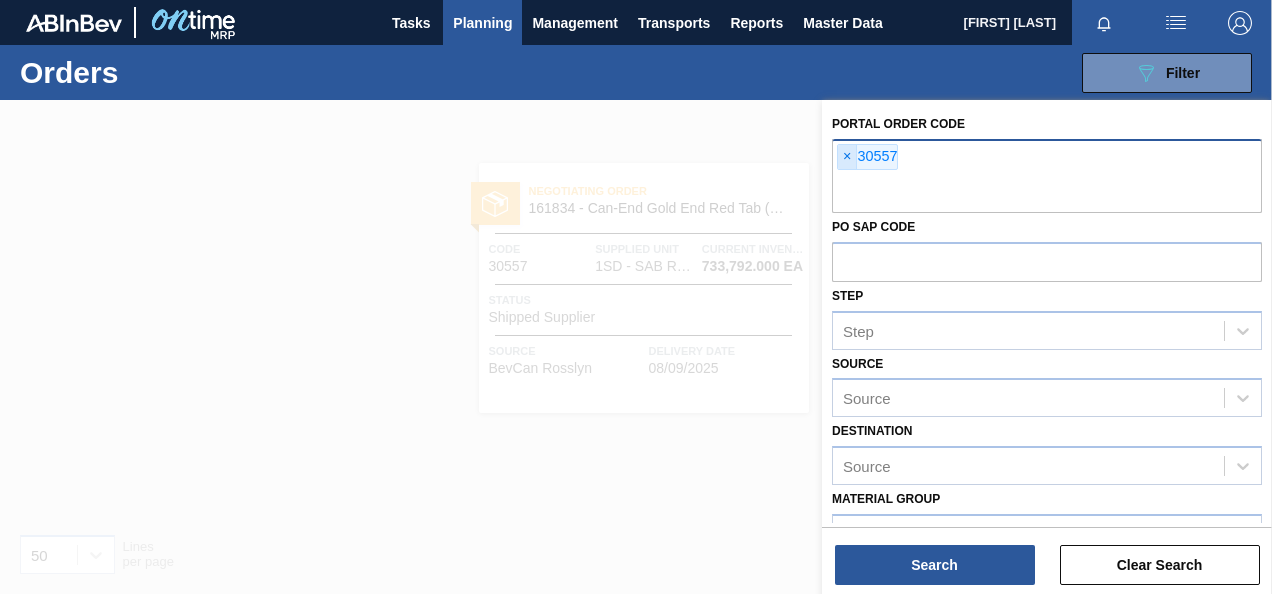 click on "×" at bounding box center (847, 157) 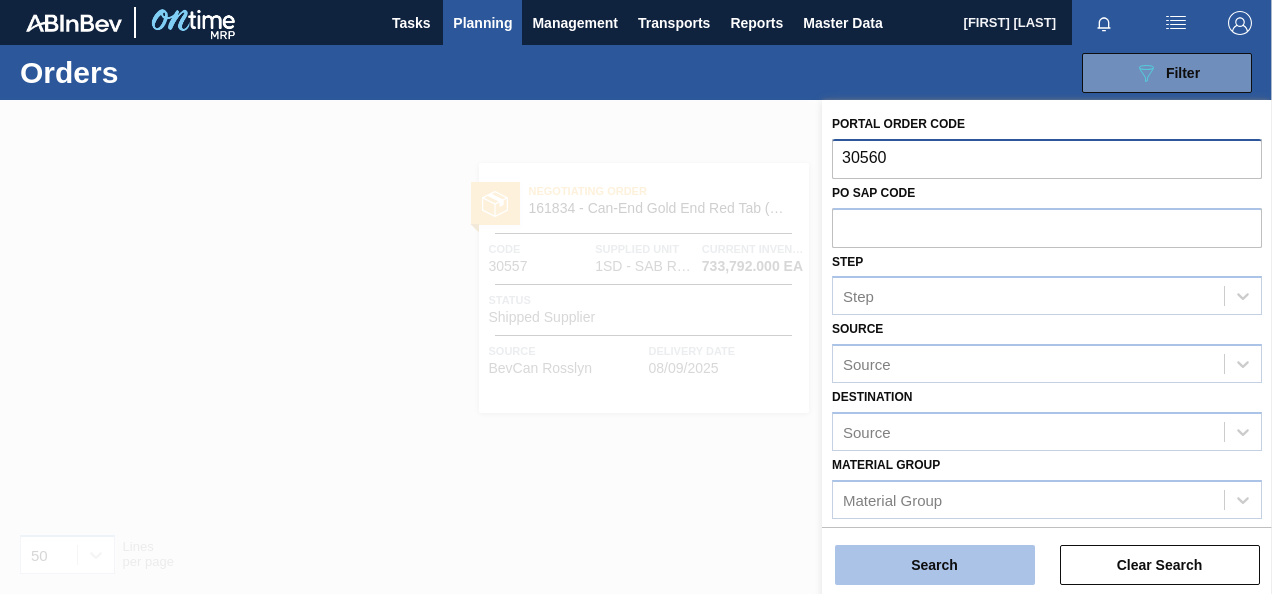 type on "30560" 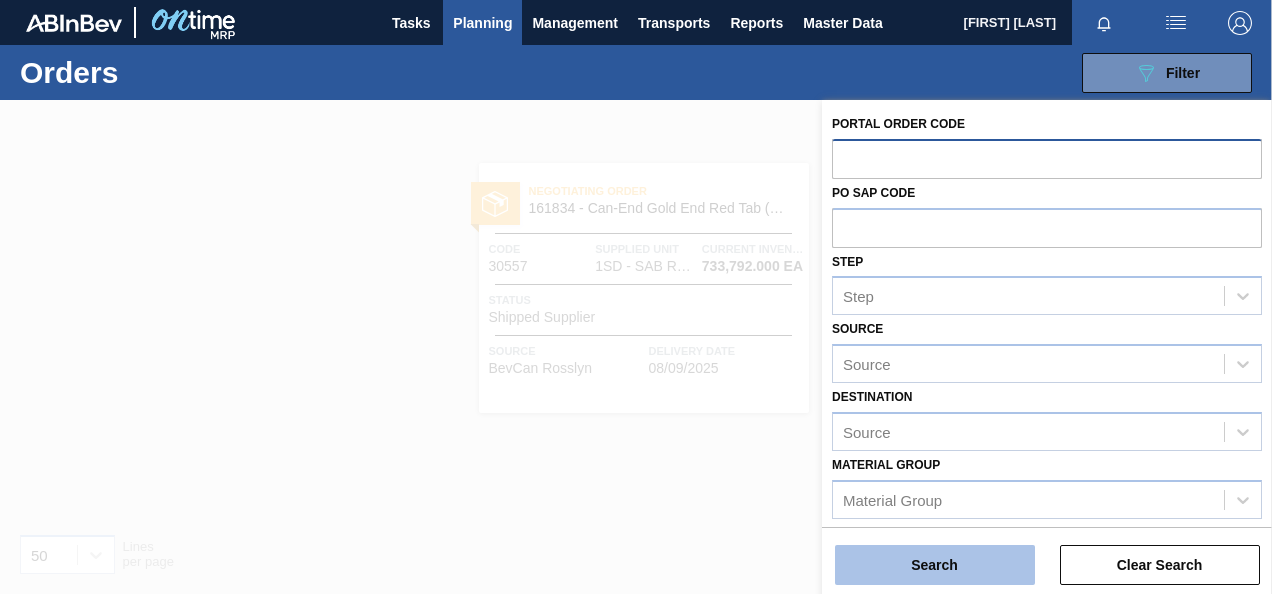 click on "Search" at bounding box center [935, 565] 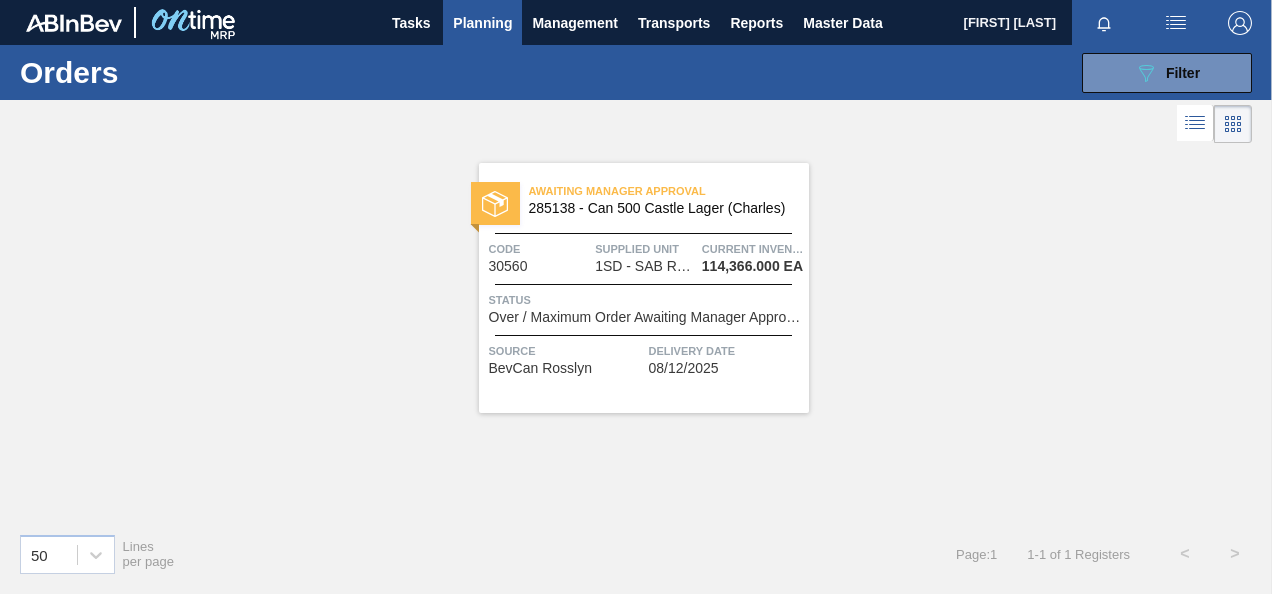click on "1SD - SAB Rosslyn Brewery" at bounding box center [645, 266] 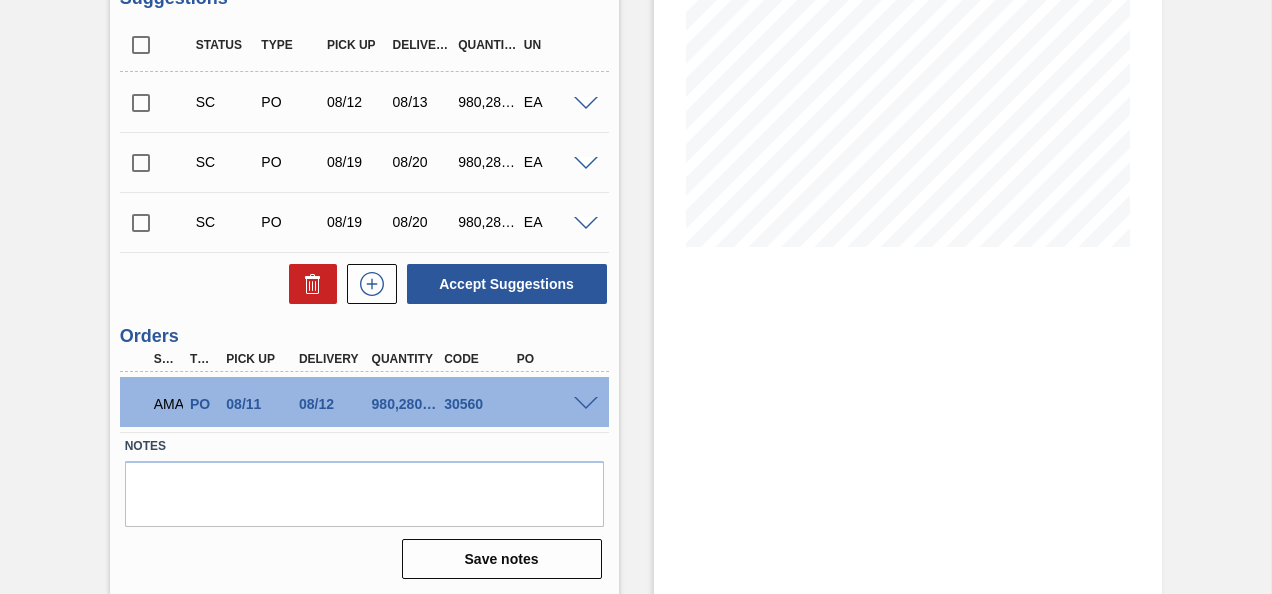 scroll, scrollTop: 342, scrollLeft: 0, axis: vertical 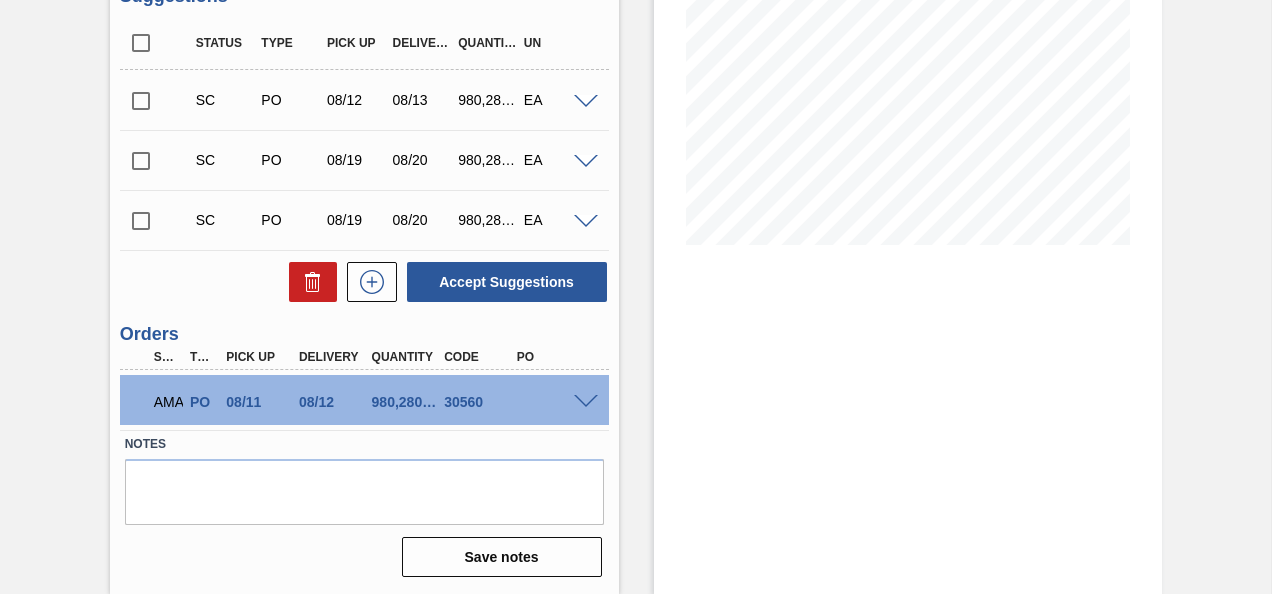 click at bounding box center [586, 402] 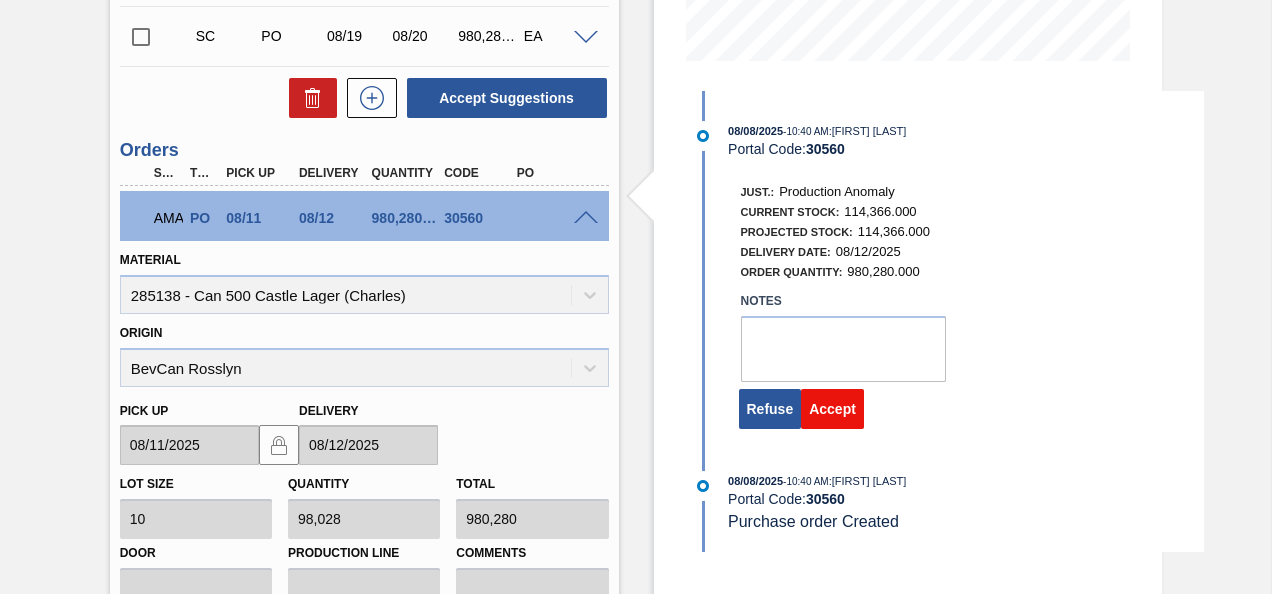 scroll, scrollTop: 542, scrollLeft: 0, axis: vertical 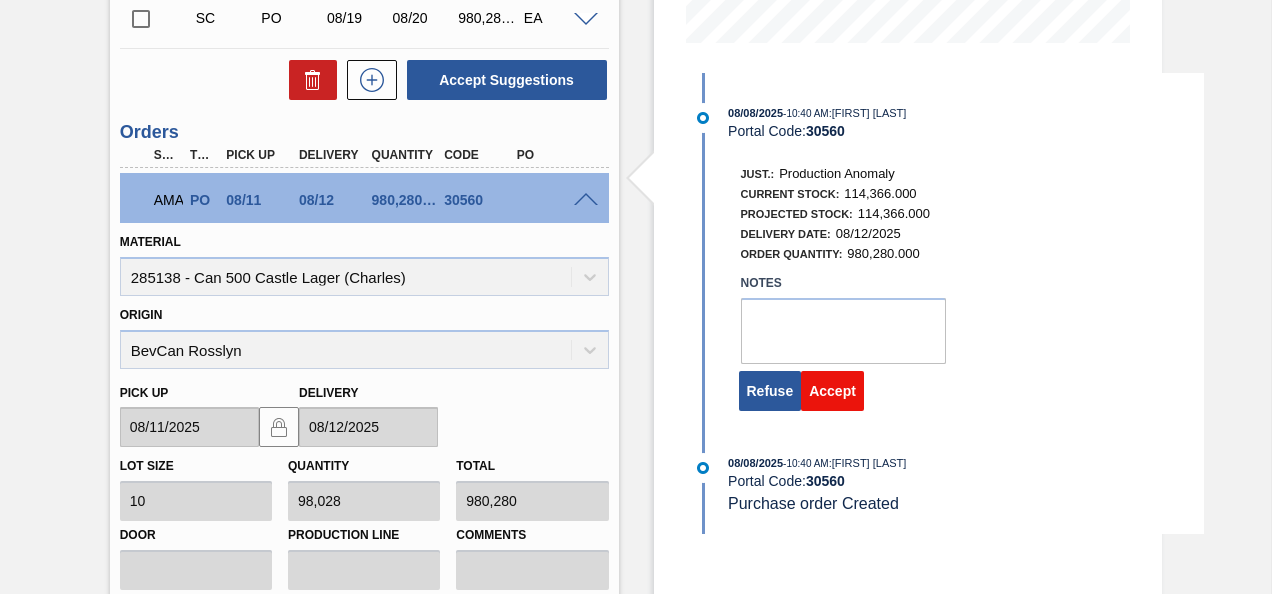 click on "Accept" at bounding box center (832, 391) 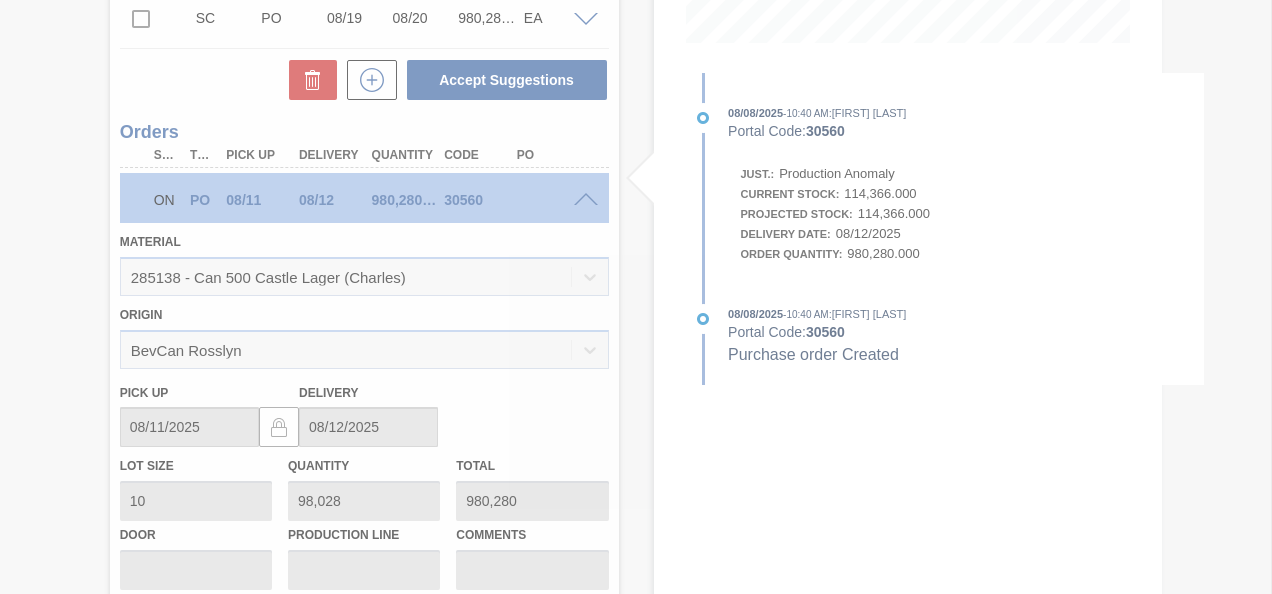 scroll, scrollTop: 342, scrollLeft: 0, axis: vertical 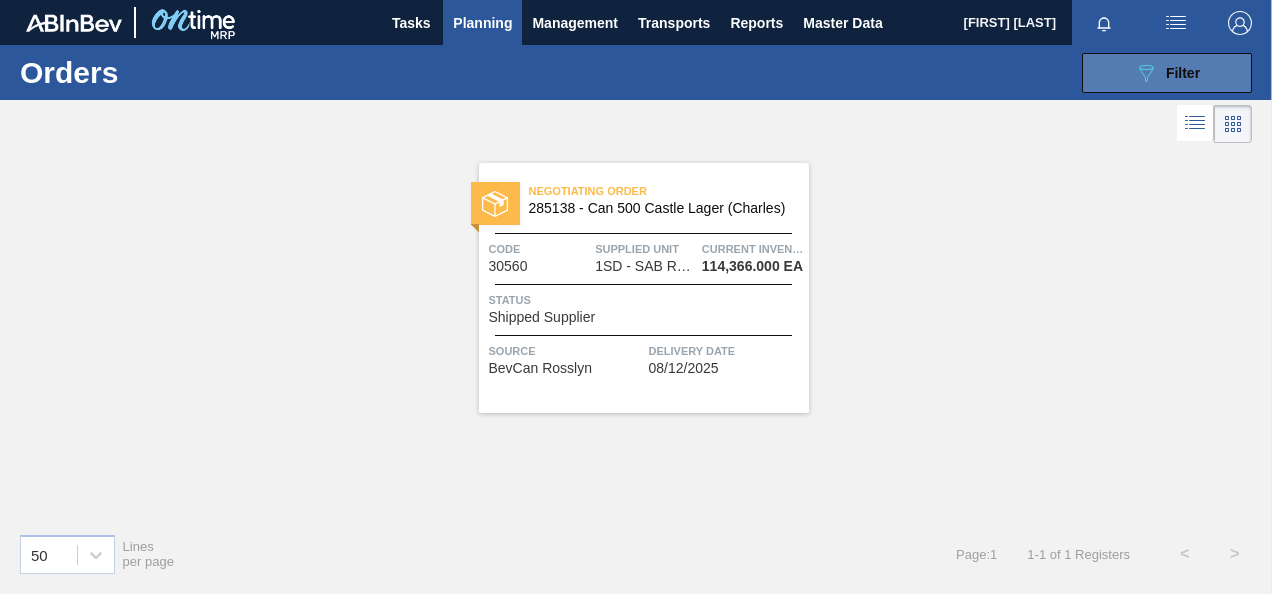click on "089F7B8B-B2A5-4AFE-B5C0-19BA573D28AC" 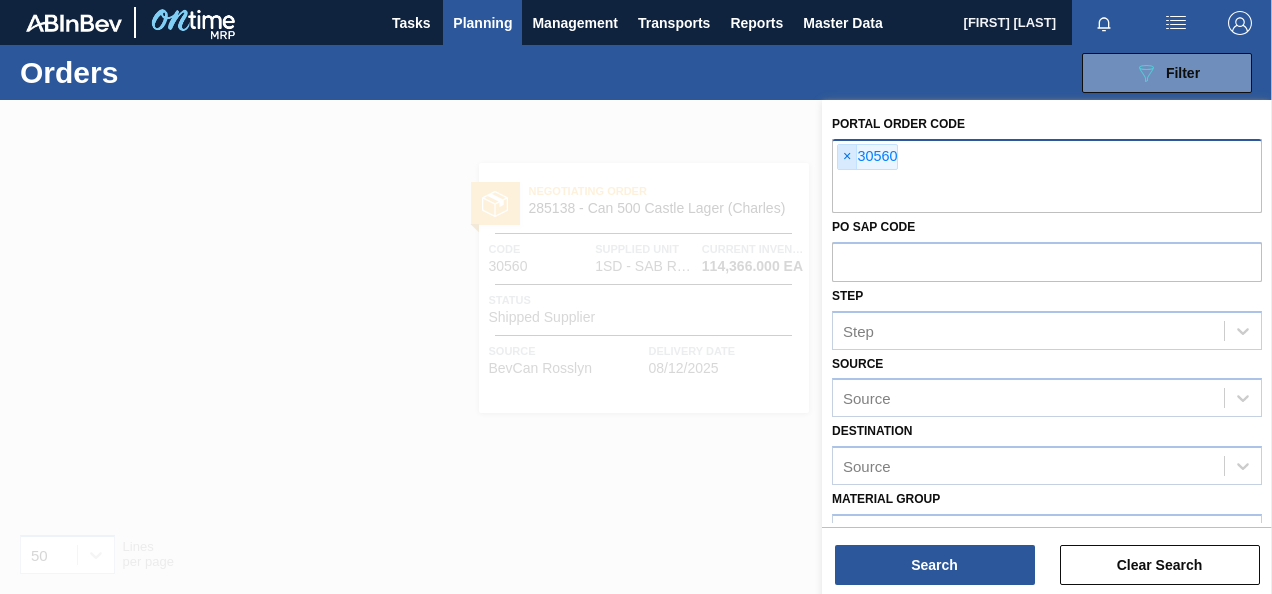 click on "×" at bounding box center [847, 157] 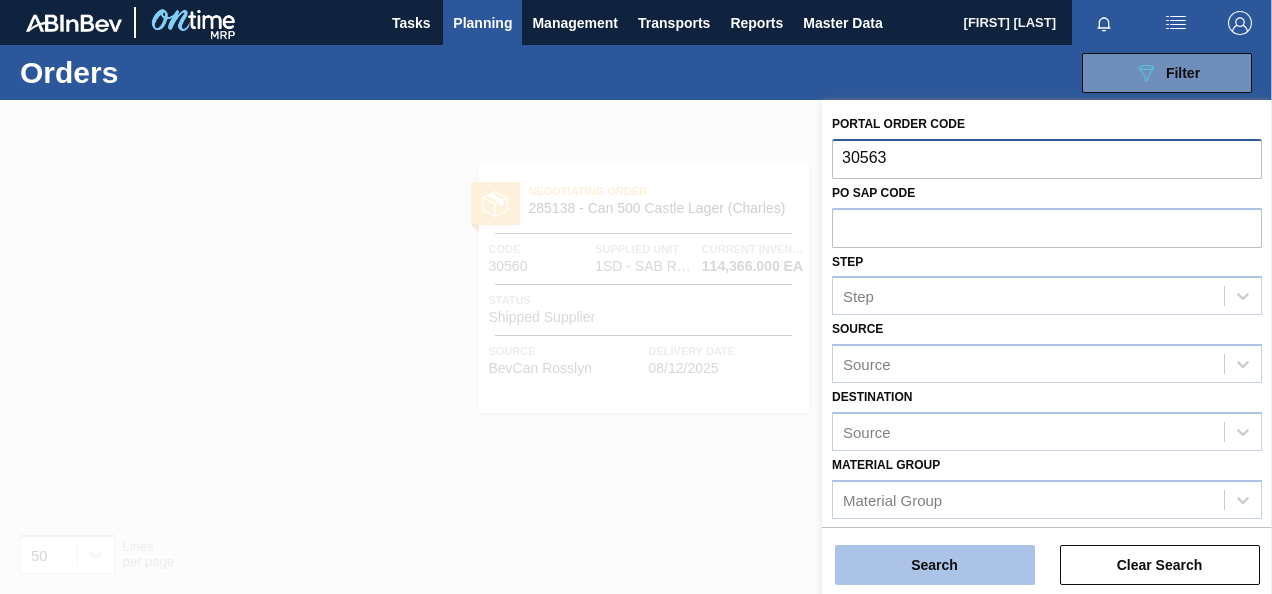 type on "30563" 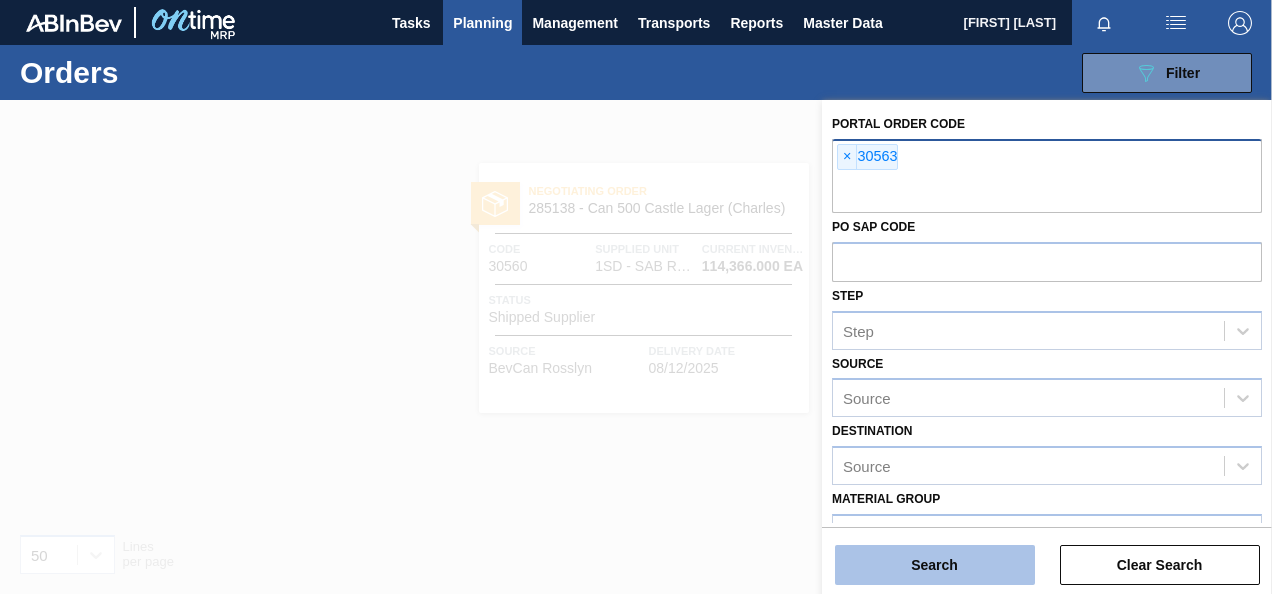 click on "Search" at bounding box center (935, 565) 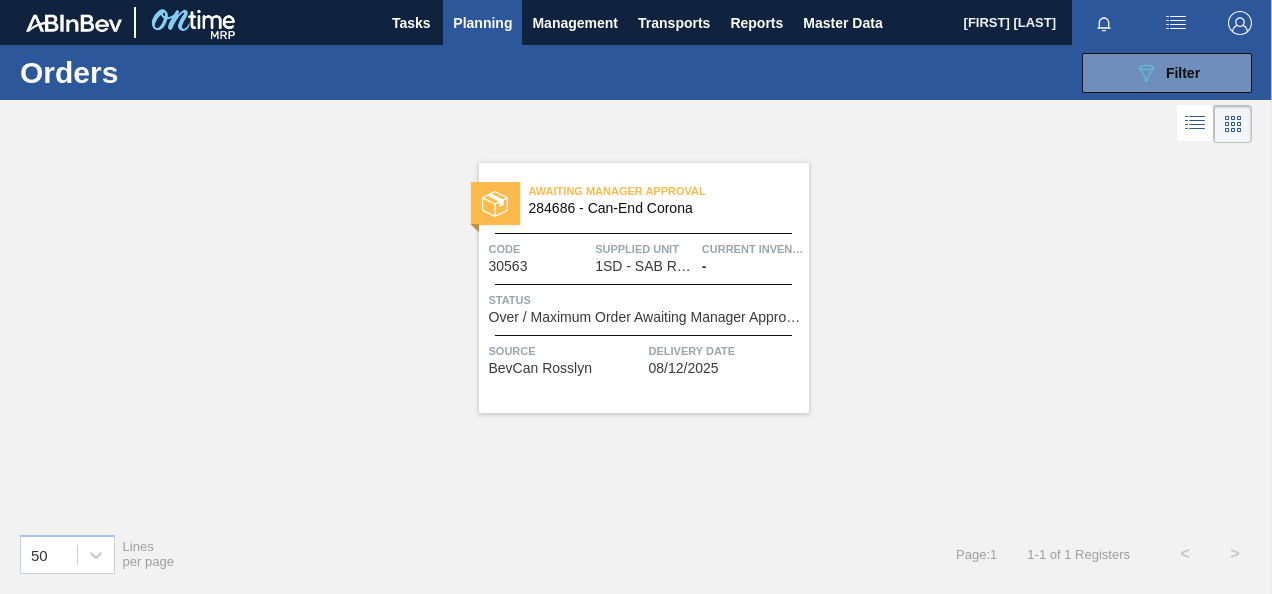click on "Awaiting Manager Approval [NUMBER] - Can-End Corona Code [NUMBER] Supplied Unit 1SD - SAB Rosslyn Brewery Current inventory - Status Over / Maximum Order Awaiting Manager Approval Source BevCan Rosslyn Delivery Date [DATE]" at bounding box center [644, 288] 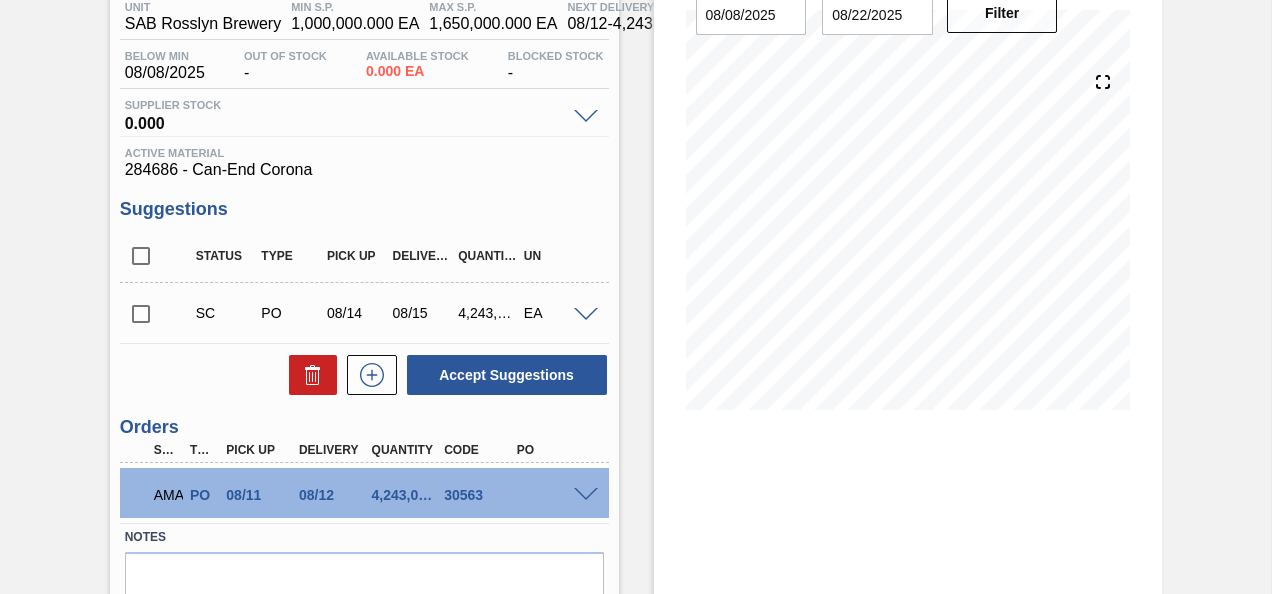 scroll, scrollTop: 269, scrollLeft: 0, axis: vertical 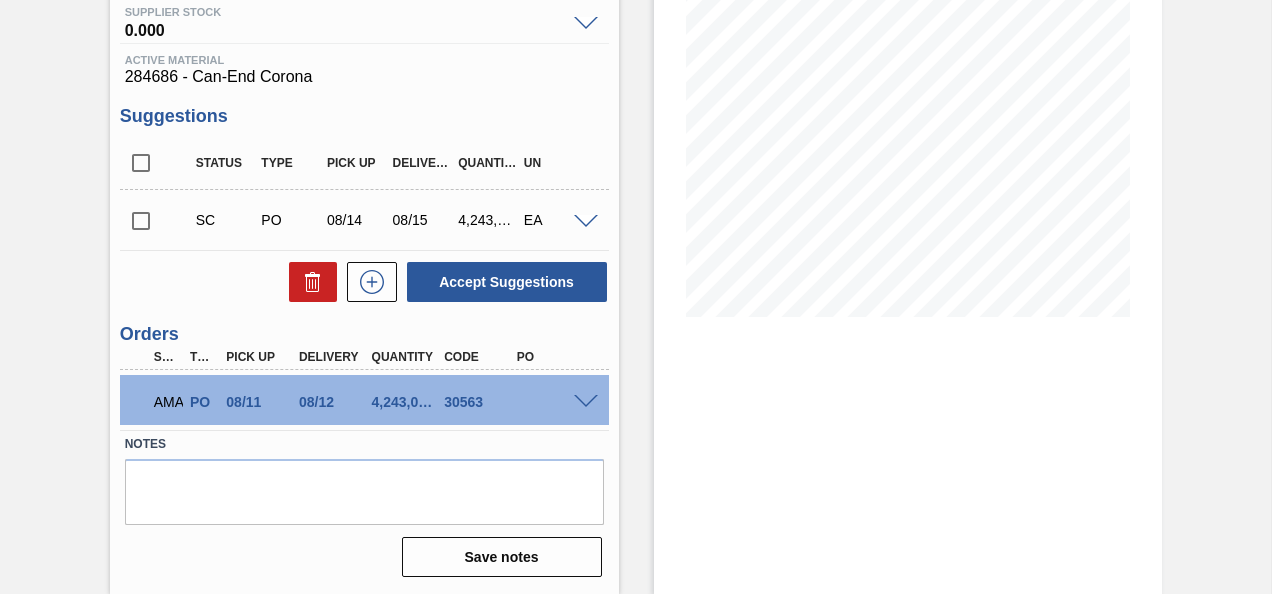 click at bounding box center (586, 402) 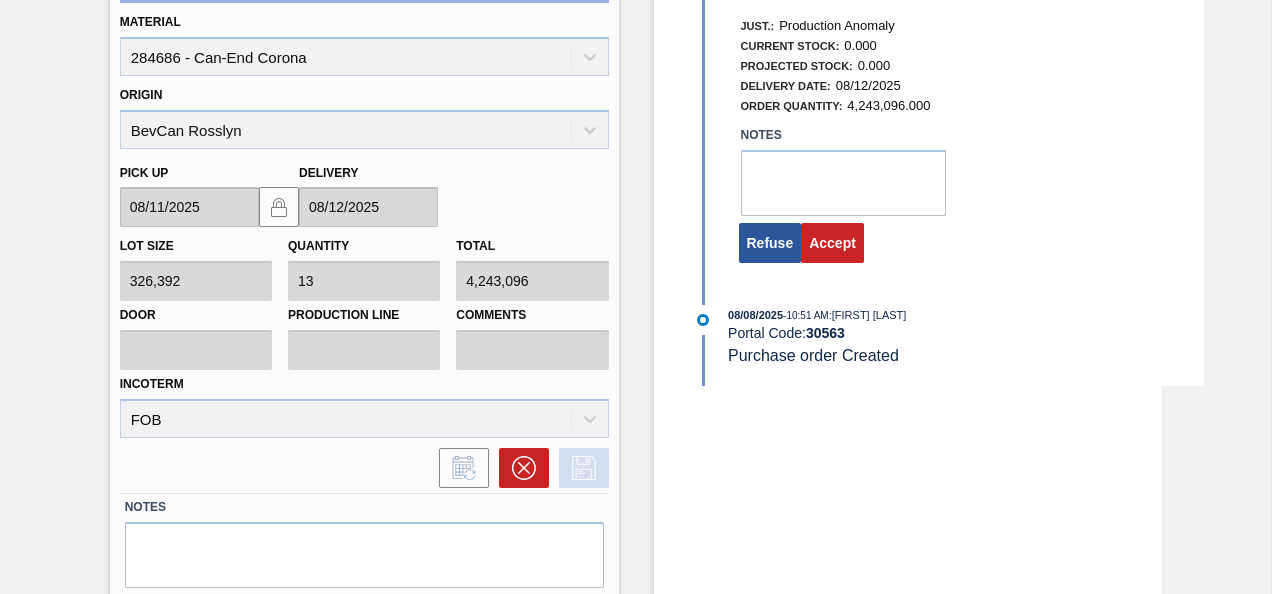 scroll, scrollTop: 753, scrollLeft: 0, axis: vertical 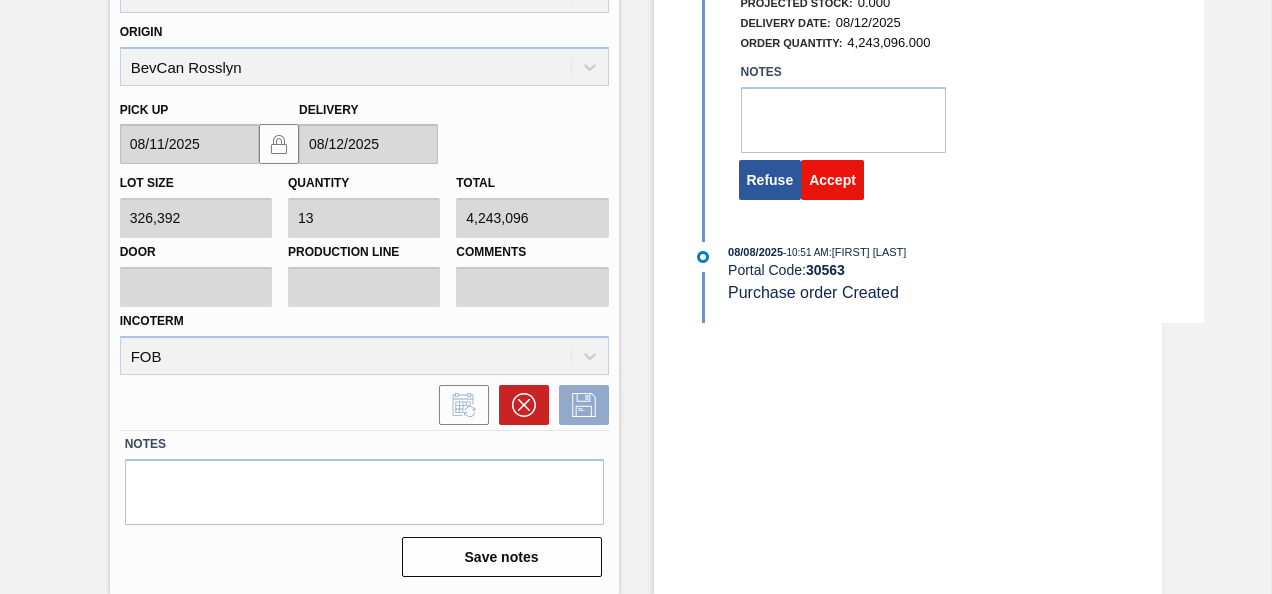 click on "Accept" at bounding box center [832, 180] 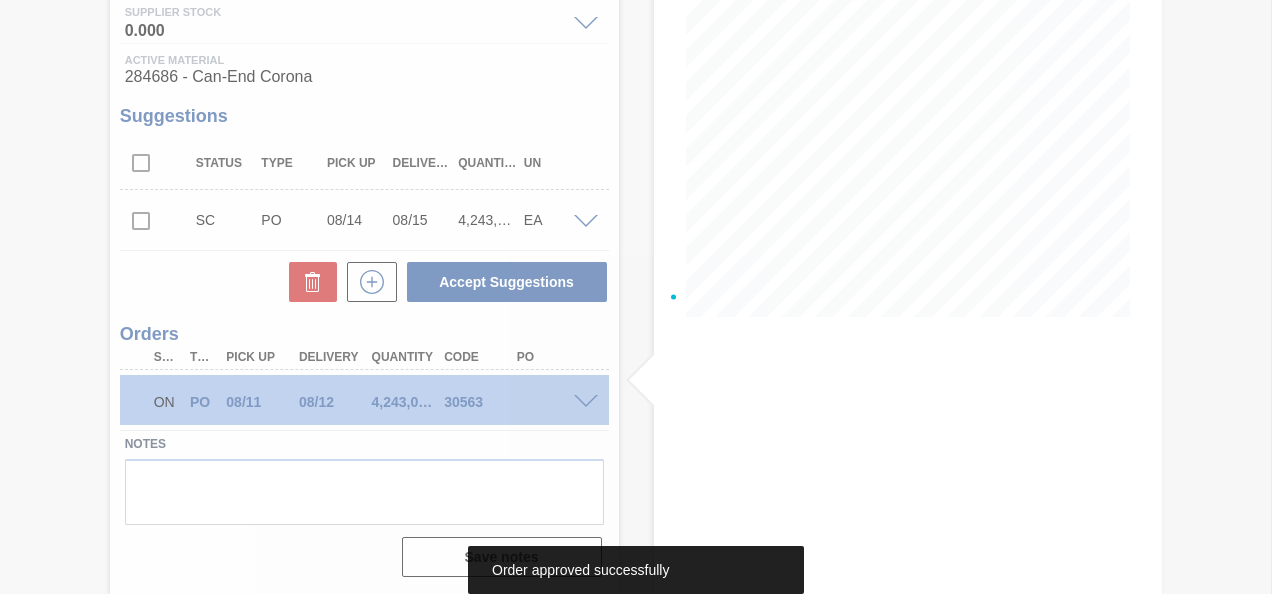 scroll, scrollTop: 269, scrollLeft: 0, axis: vertical 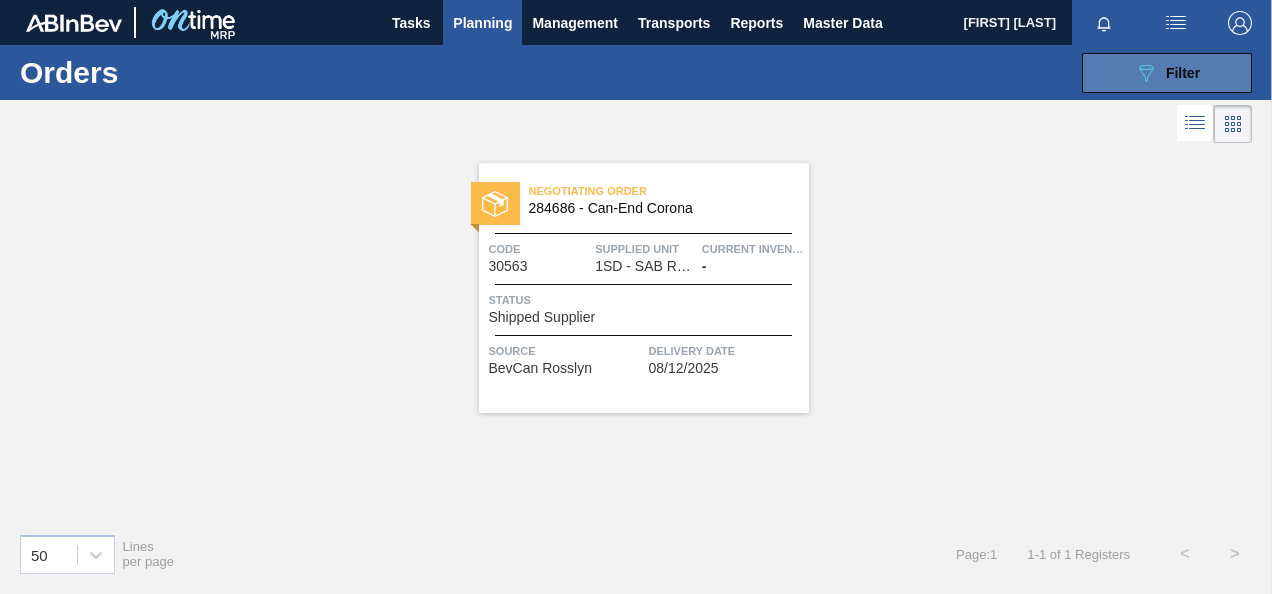click on "089F7B8B-B2A5-4AFE-B5C0-19BA573D28AC" 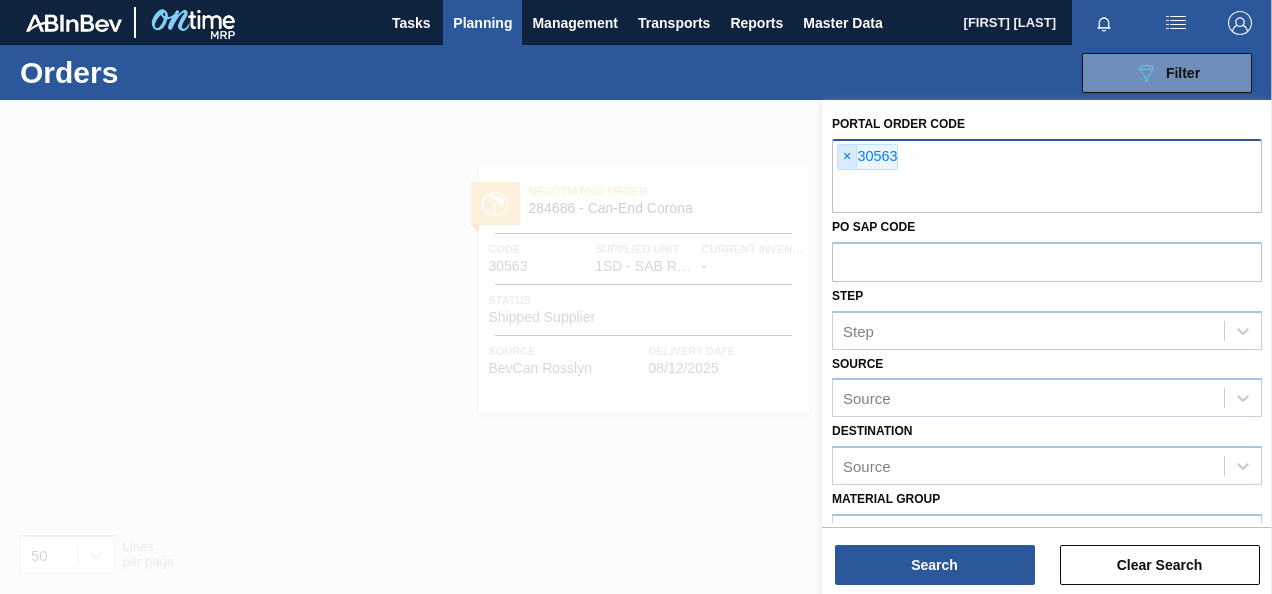 click on "×" at bounding box center (847, 157) 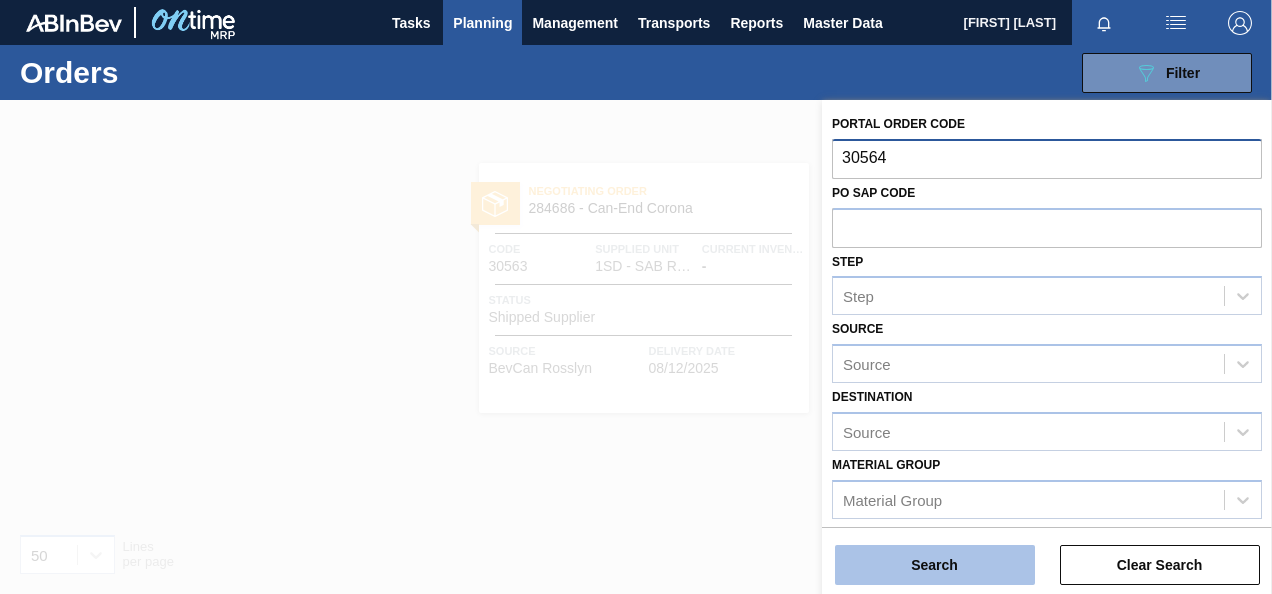 type on "30564" 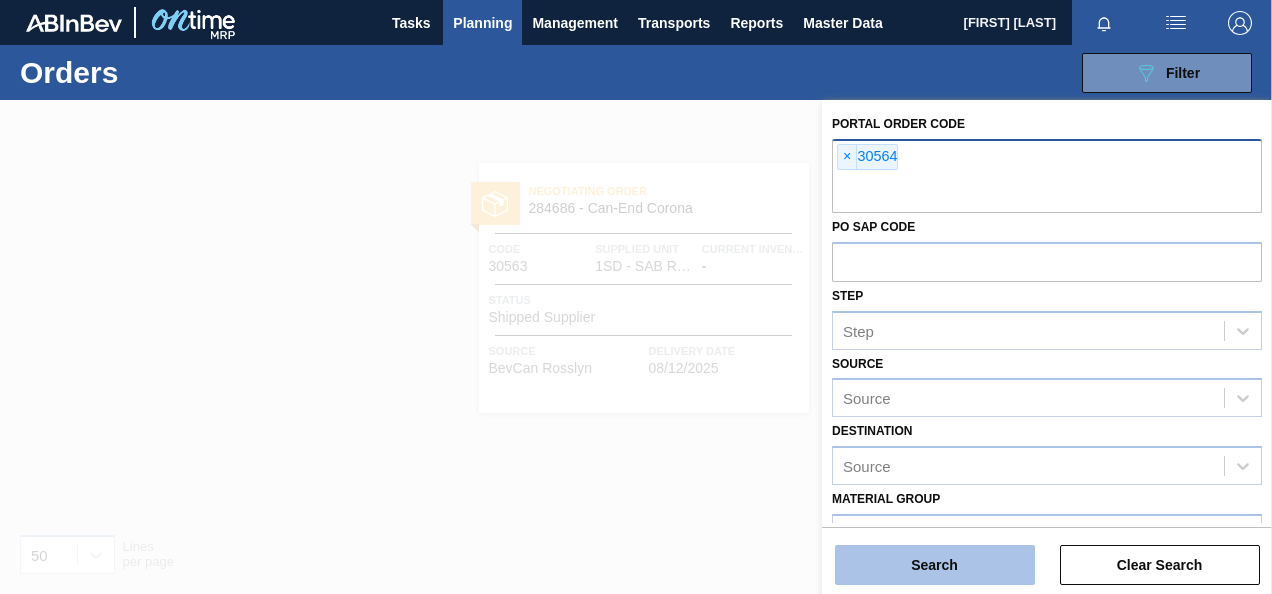click on "Search" at bounding box center [935, 565] 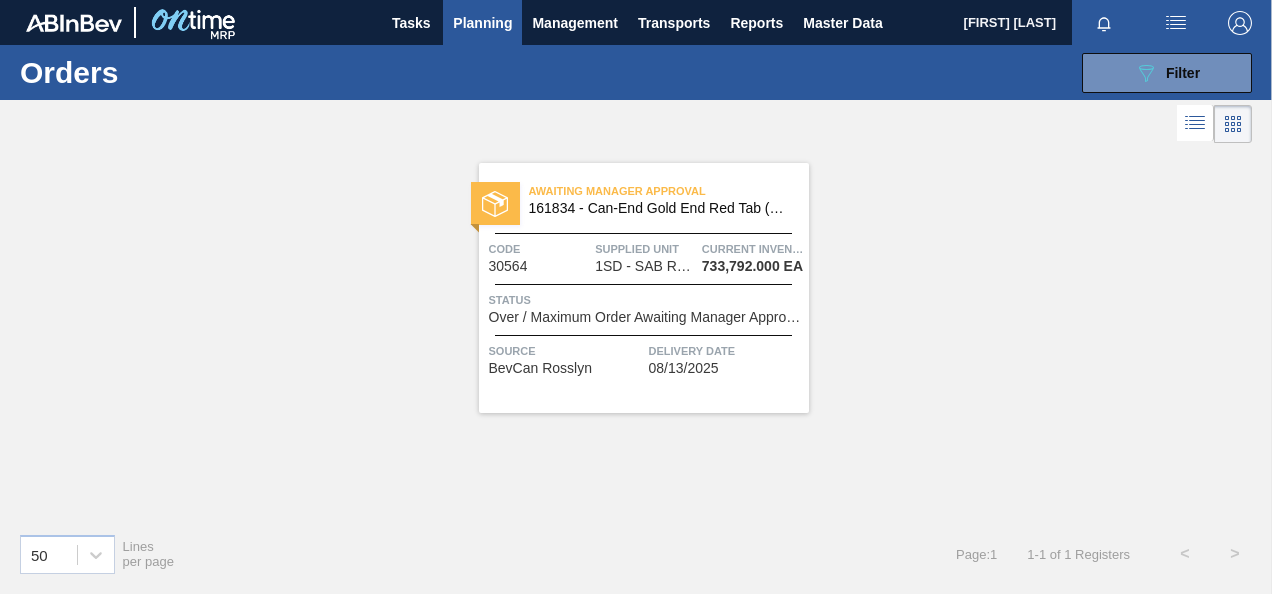 click on "Awaiting Manager Approval [NUMBER] - Can-End Gold End Red Tab (Grownery P1) Code [NUMBER] Supplied Unit 1SD - SAB Rosslyn Brewery Current inventory [NUMBER] EA Status Over / Maximum Order Awaiting Manager Approval Source BevCan Rosslyn Delivery Date [DATE]" at bounding box center [644, 288] 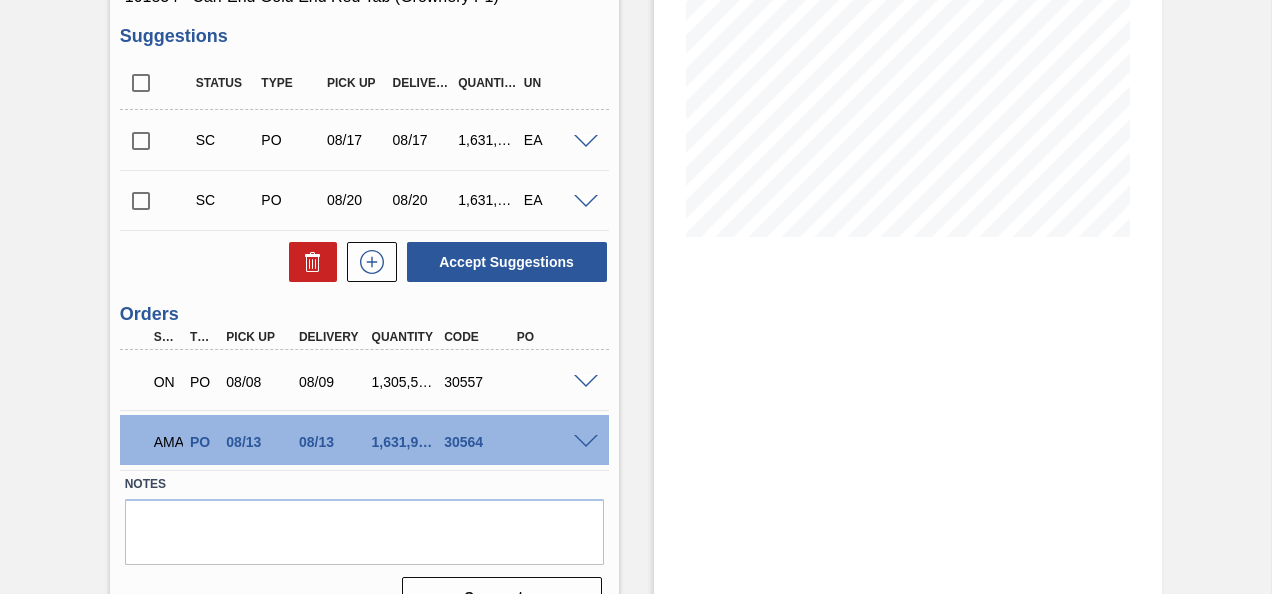 scroll, scrollTop: 389, scrollLeft: 0, axis: vertical 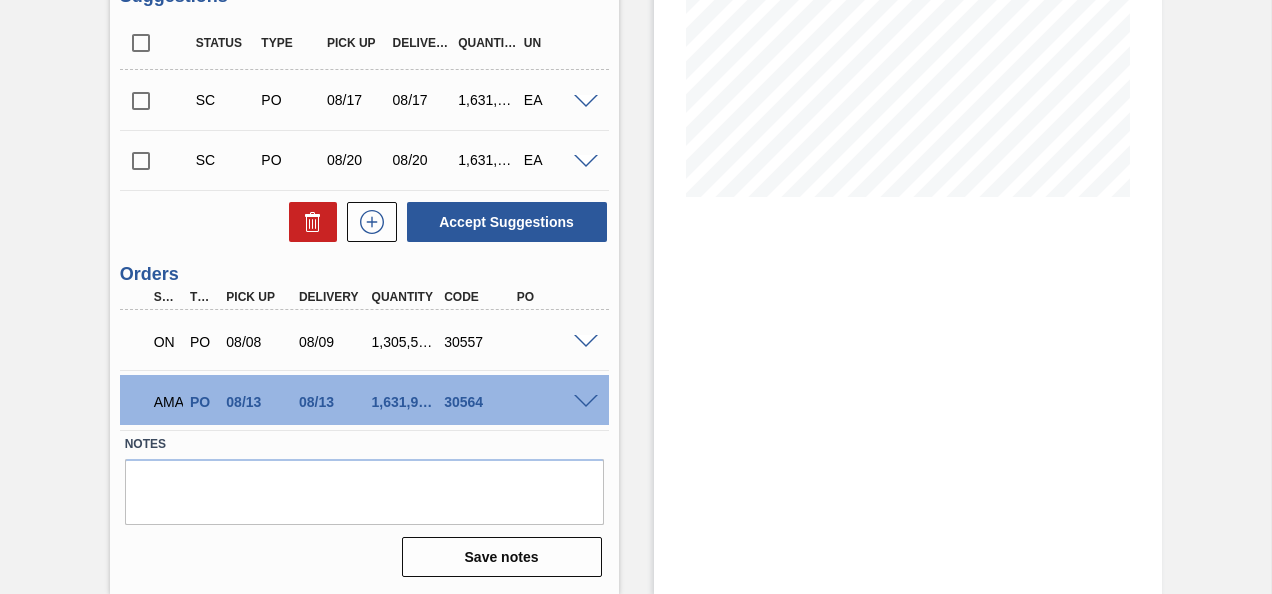 click at bounding box center [586, 402] 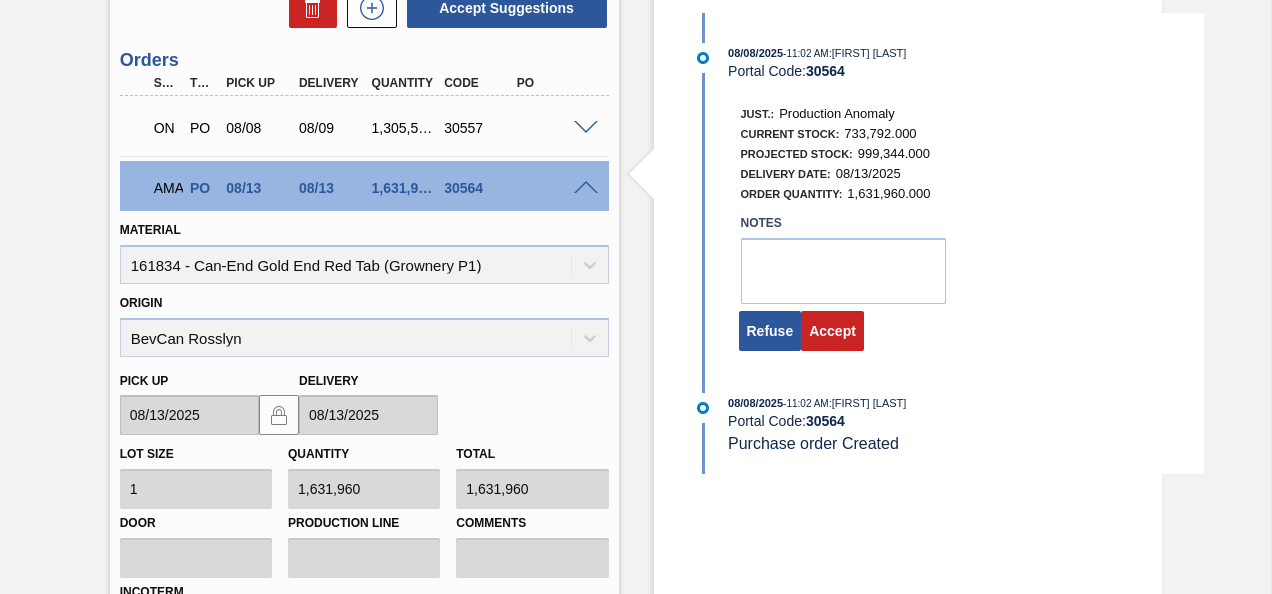 scroll, scrollTop: 689, scrollLeft: 0, axis: vertical 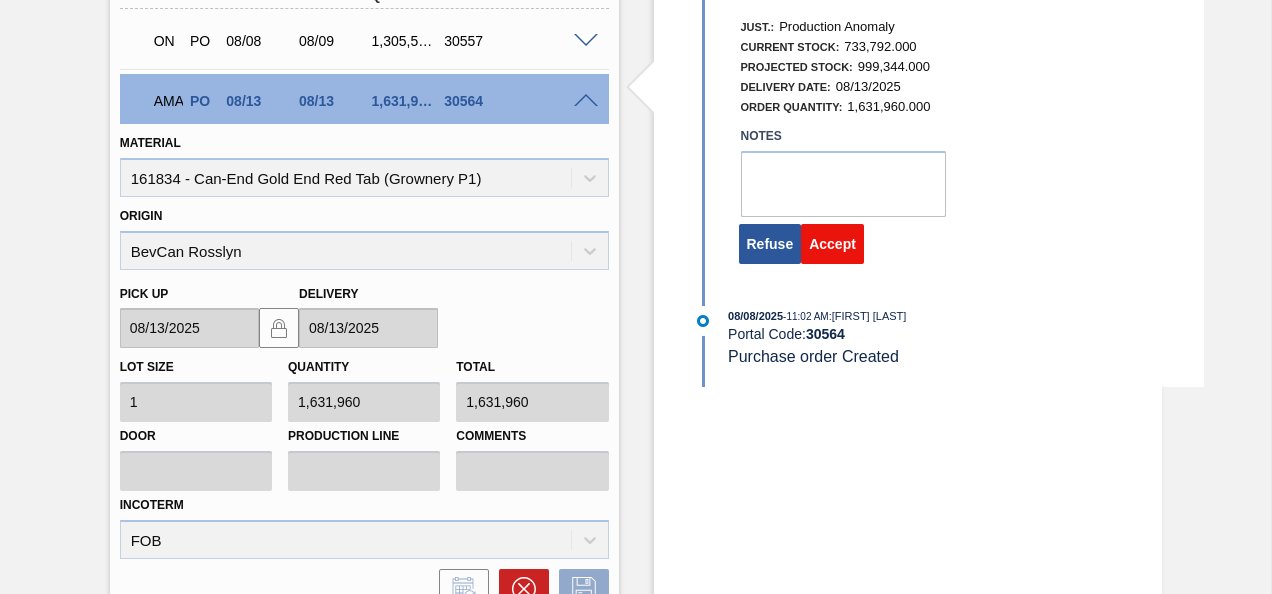 click on "Accept" at bounding box center (832, 244) 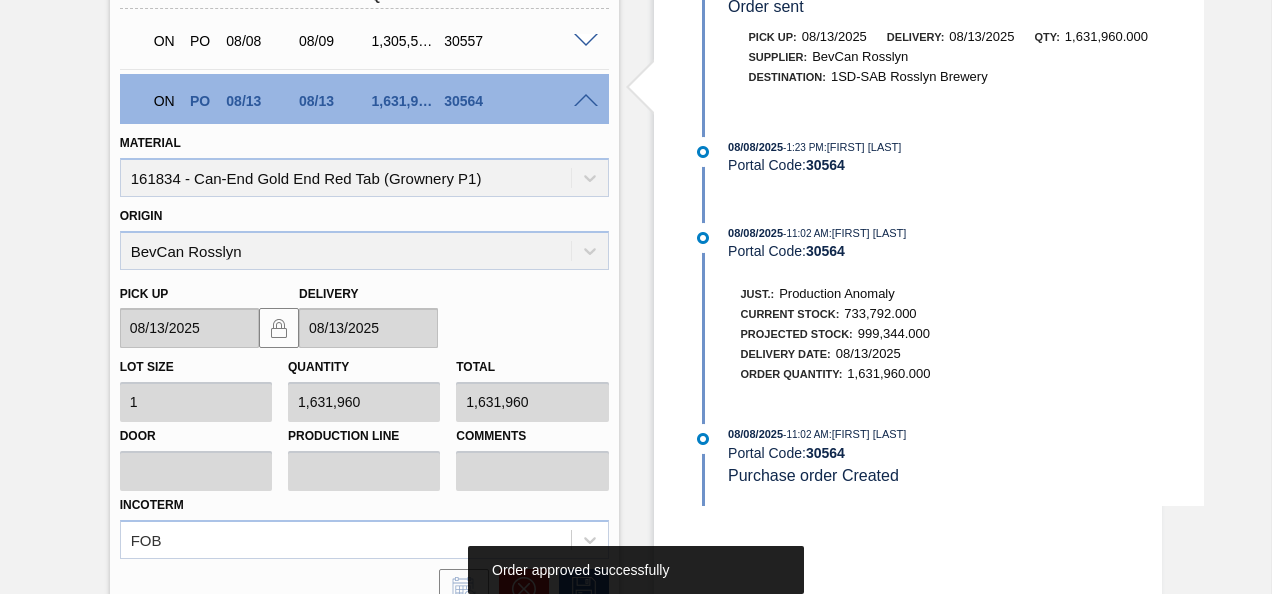 scroll, scrollTop: 389, scrollLeft: 0, axis: vertical 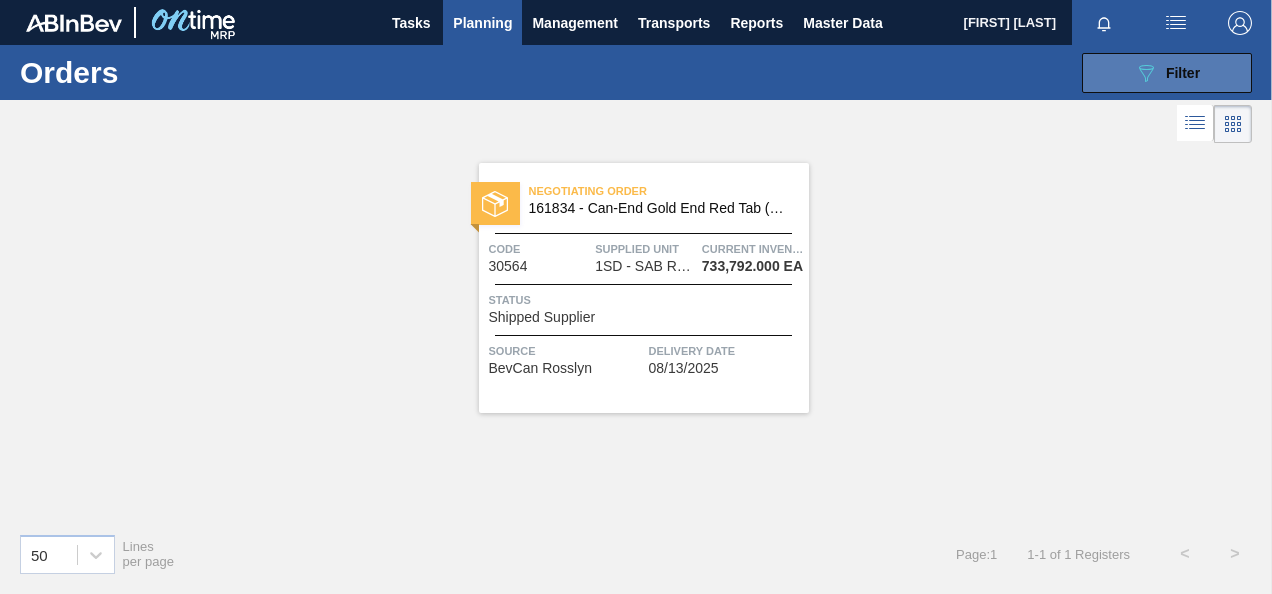 click 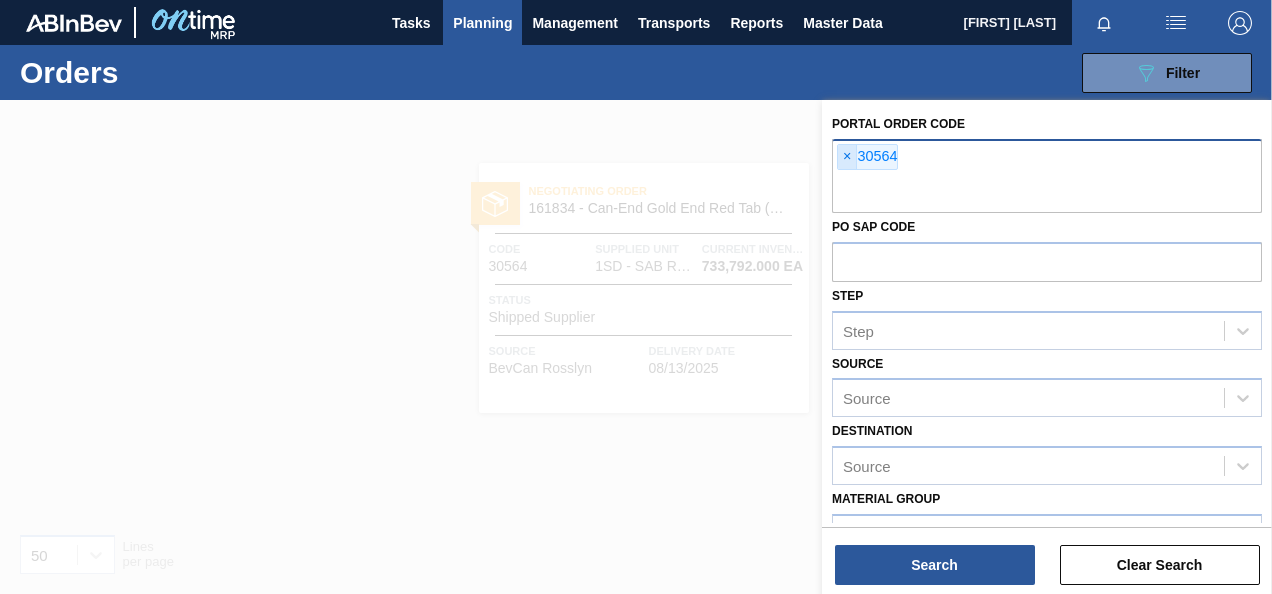 click on "×" at bounding box center (847, 157) 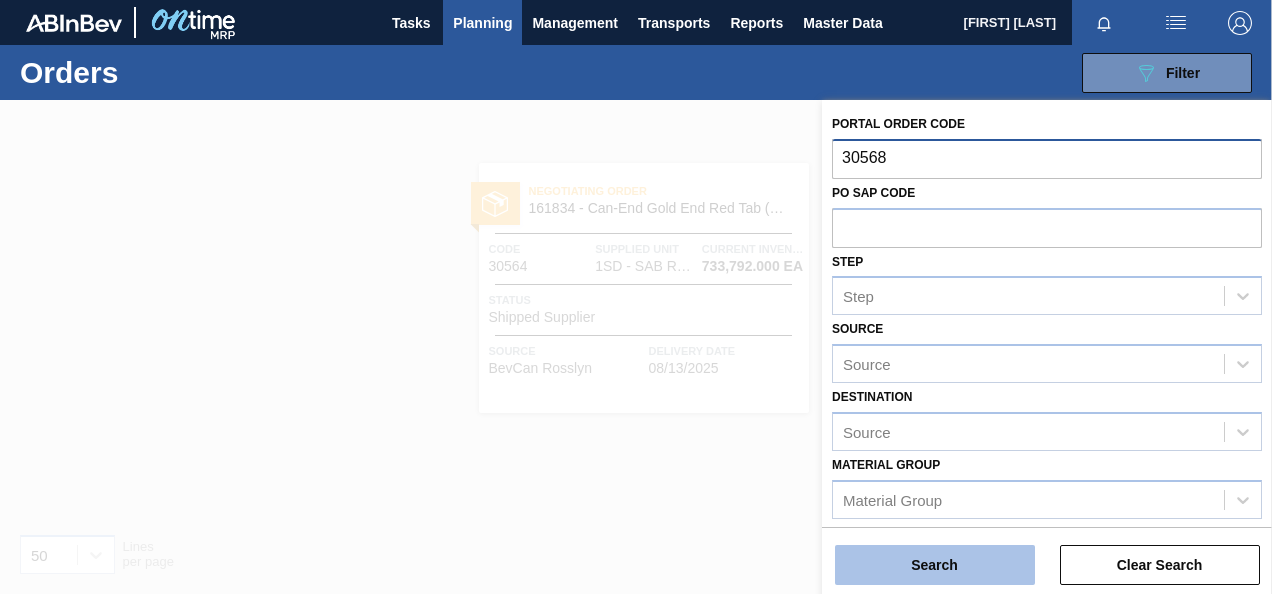 type on "30568" 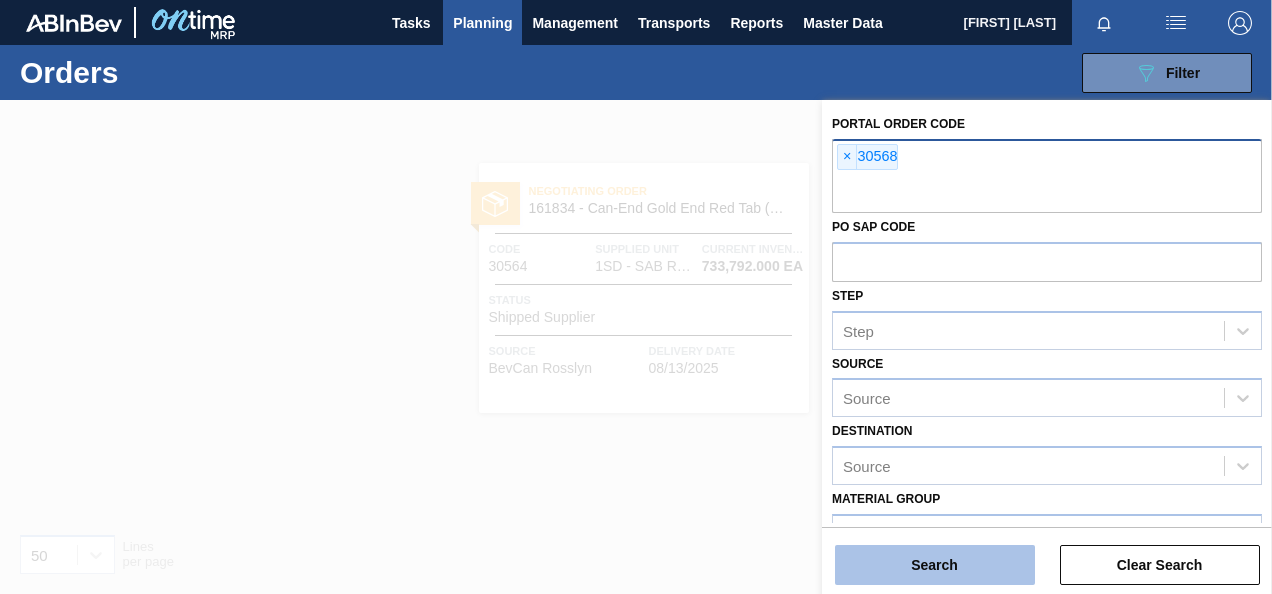 click on "Search" at bounding box center (935, 565) 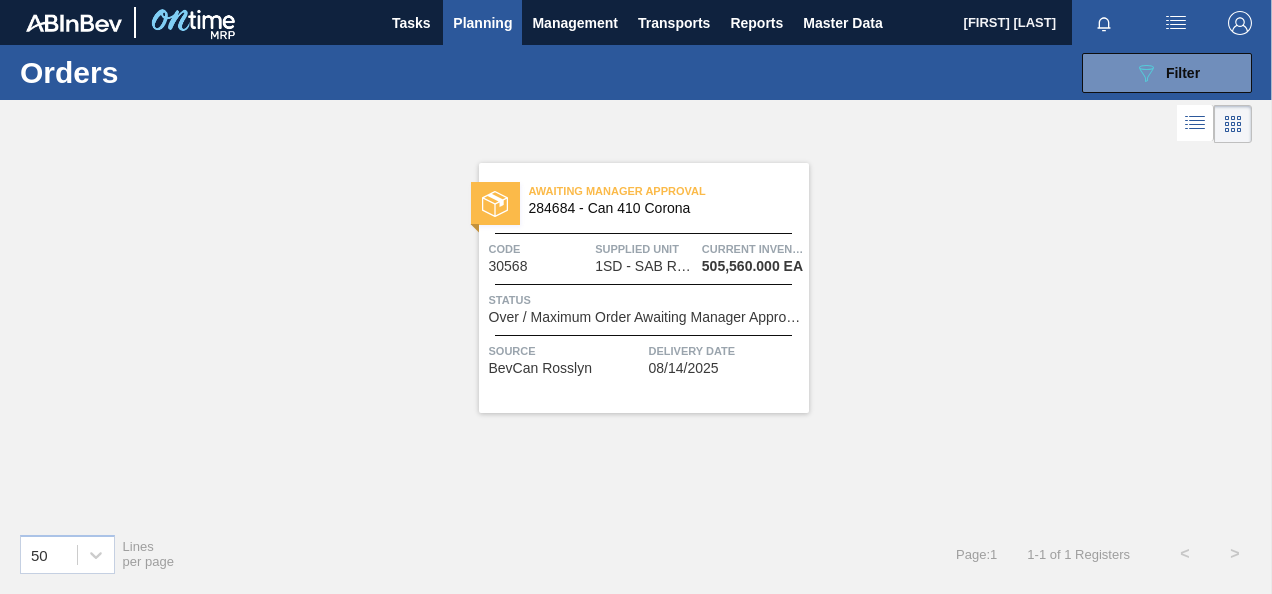 click on "1SD - SAB Rosslyn Brewery" at bounding box center (645, 266) 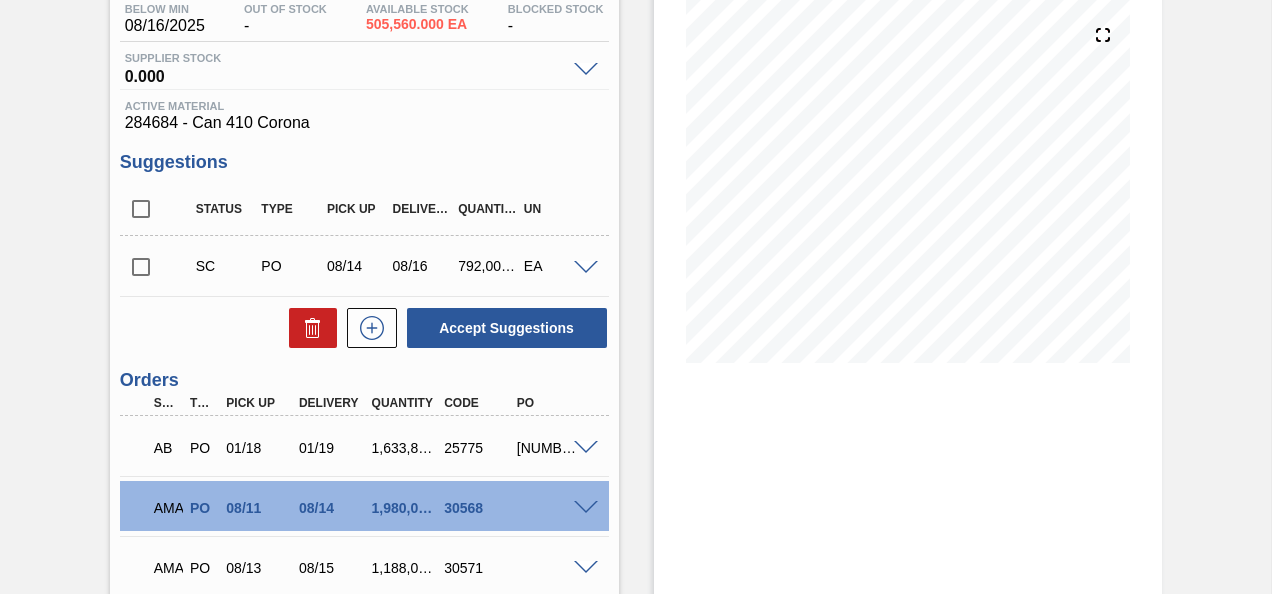 scroll, scrollTop: 389, scrollLeft: 0, axis: vertical 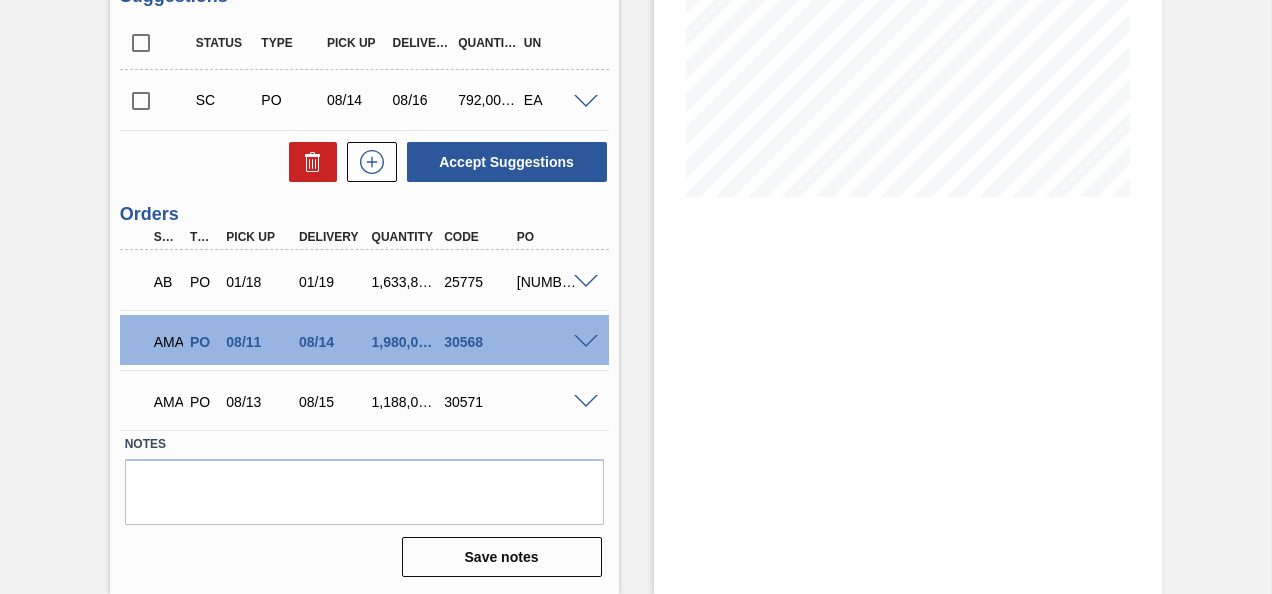 click at bounding box center [586, 342] 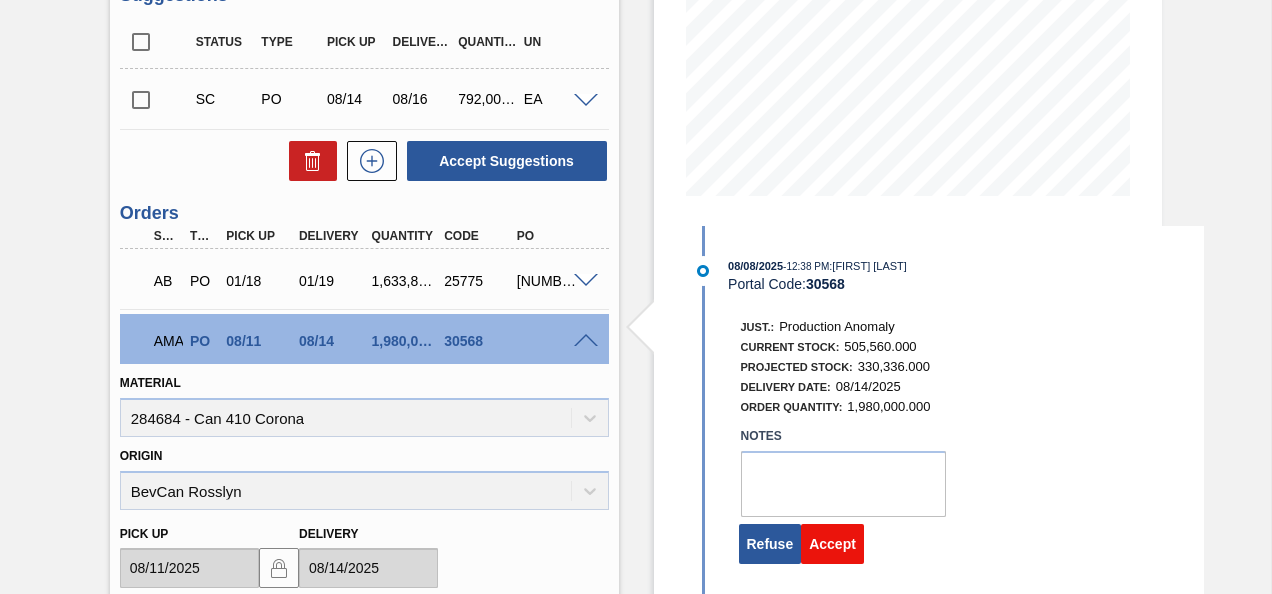 click on "Accept" at bounding box center [832, 544] 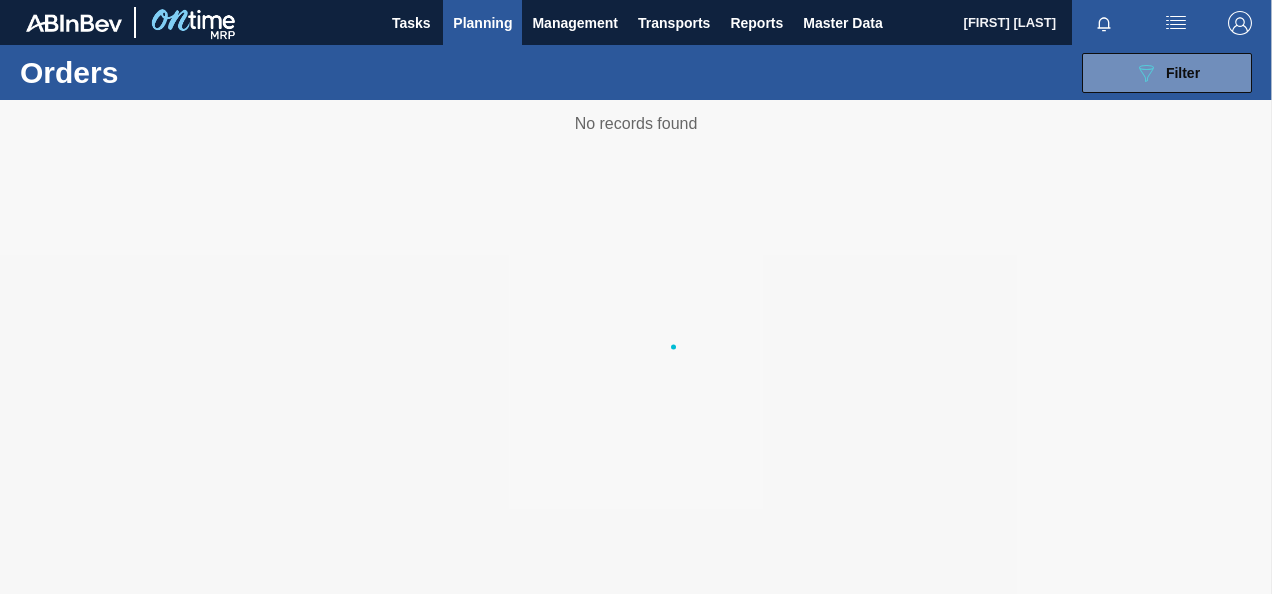 scroll, scrollTop: 0, scrollLeft: 0, axis: both 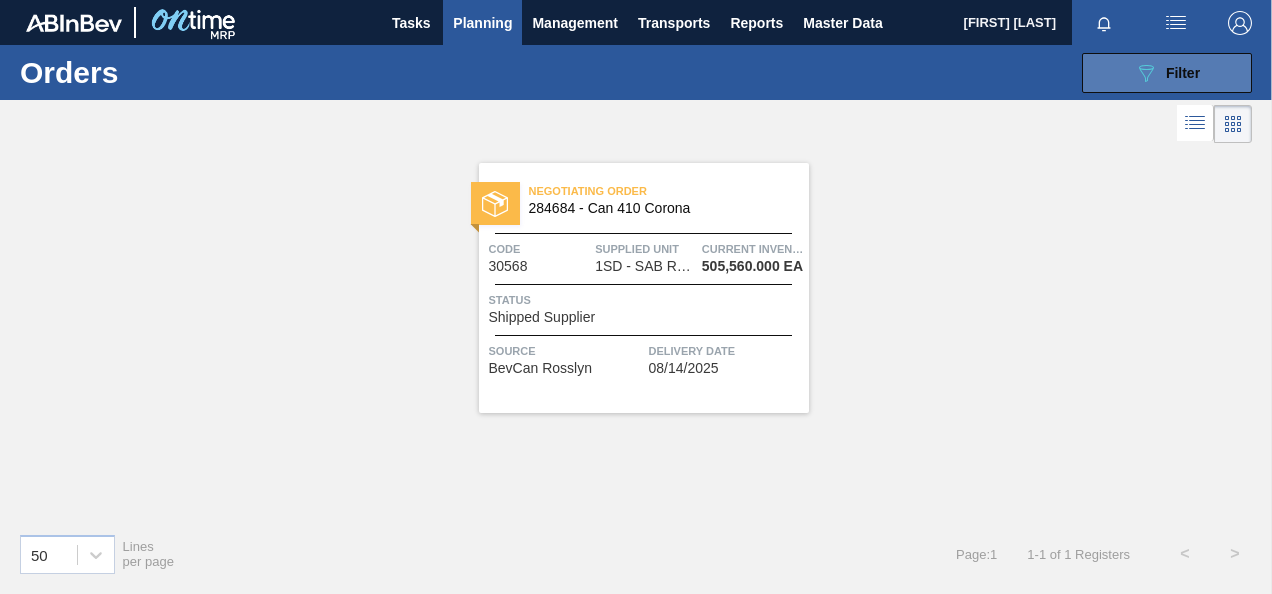 click on "089F7B8B-B2A5-4AFE-B5C0-19BA573D28AC" 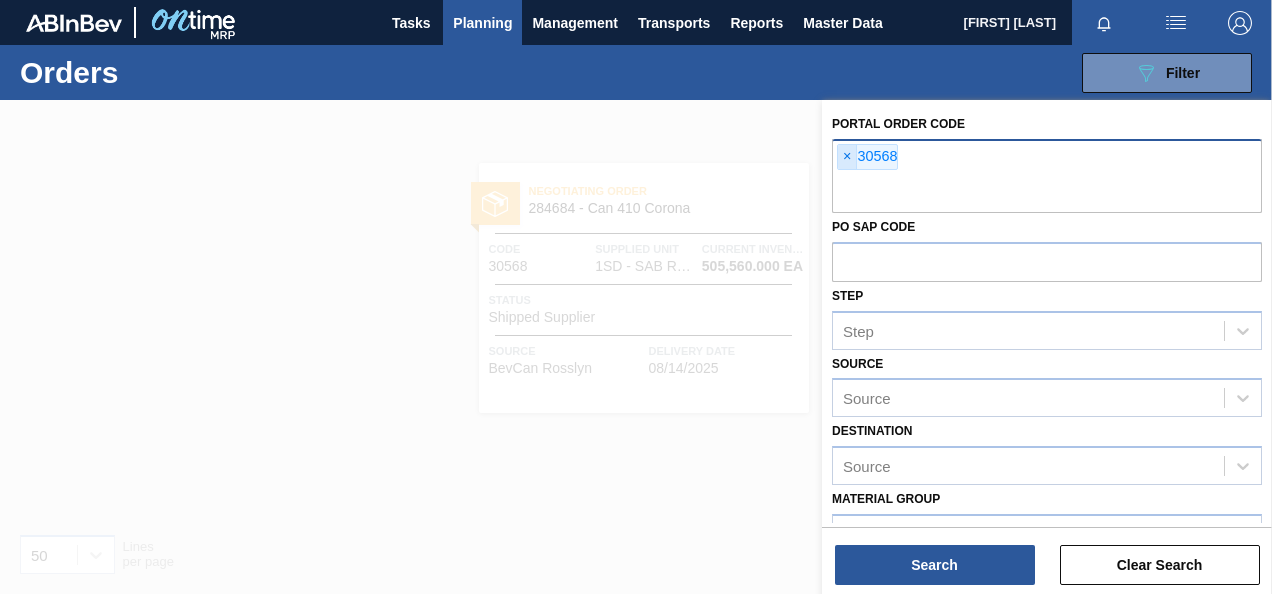click on "×" at bounding box center [847, 157] 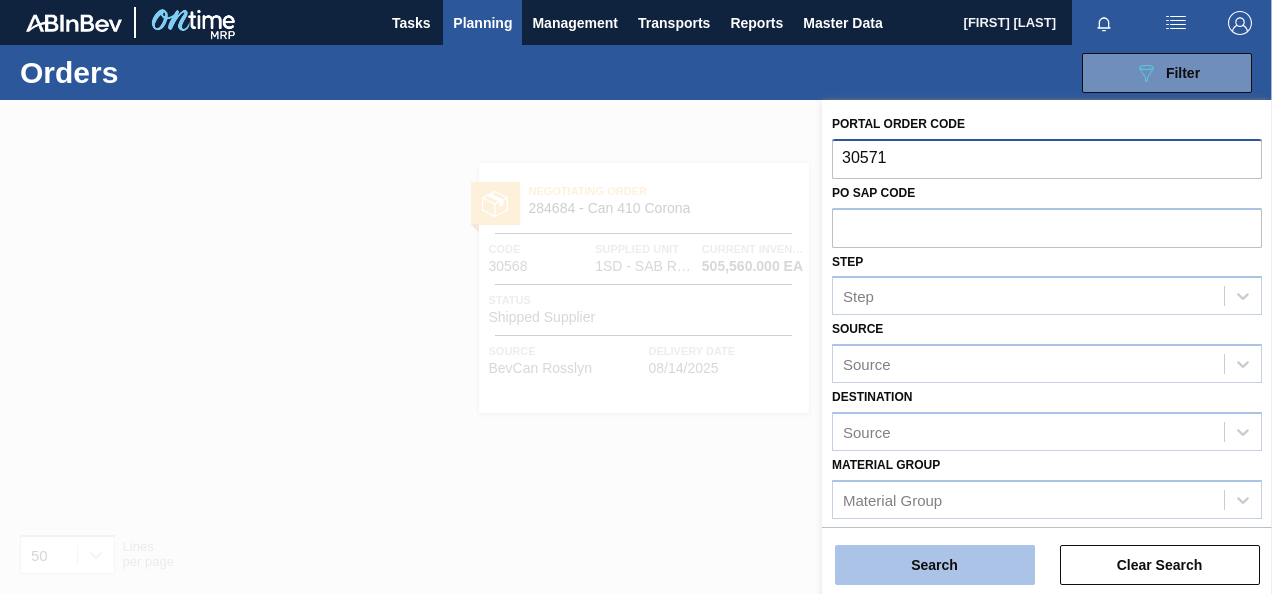 type on "30571" 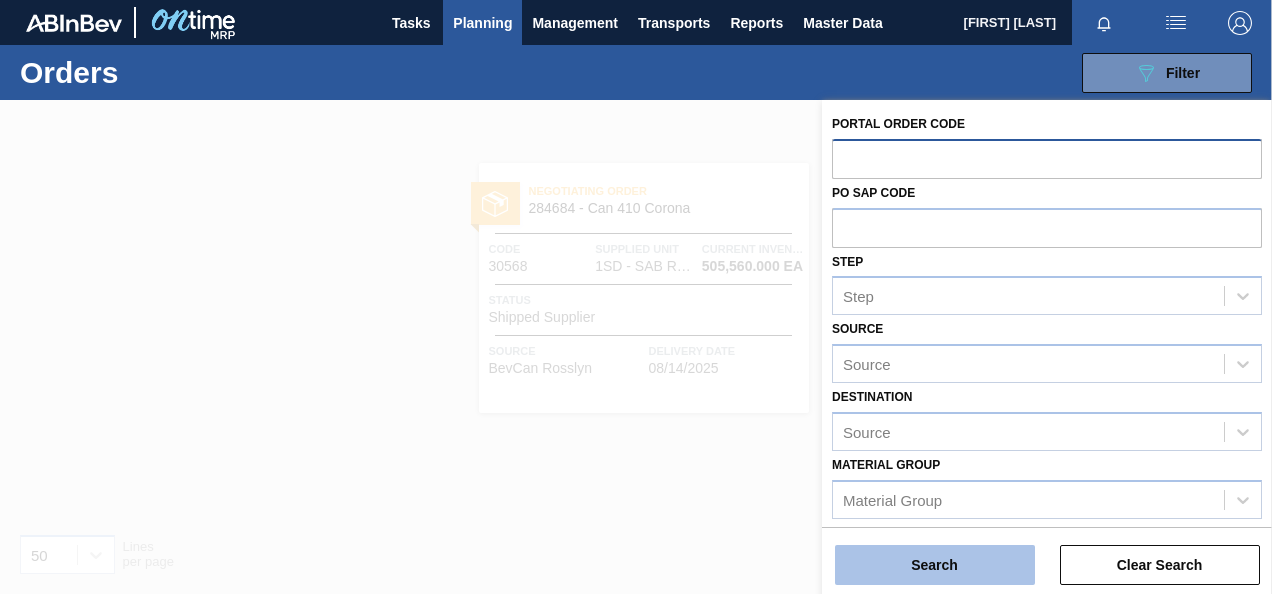 click on "Search" at bounding box center [935, 565] 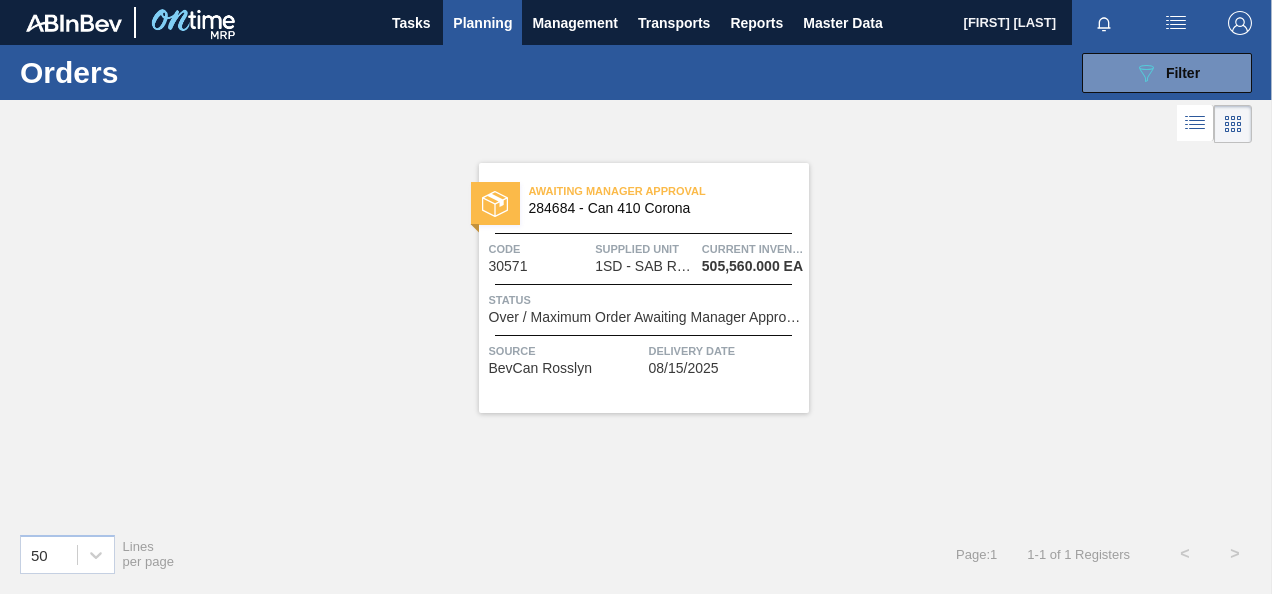 click on "Awaiting Manager Approval [NUMBER] - Can 410 Corona Code [NUMBER] Supplied Unit 1SD - SAB Rosslyn Brewery Current inventory [NUMBER] EA Status Over / Maximum Order Awaiting Manager Approval Source BevCan Rosslyn Delivery Date [DATE]" at bounding box center [644, 288] 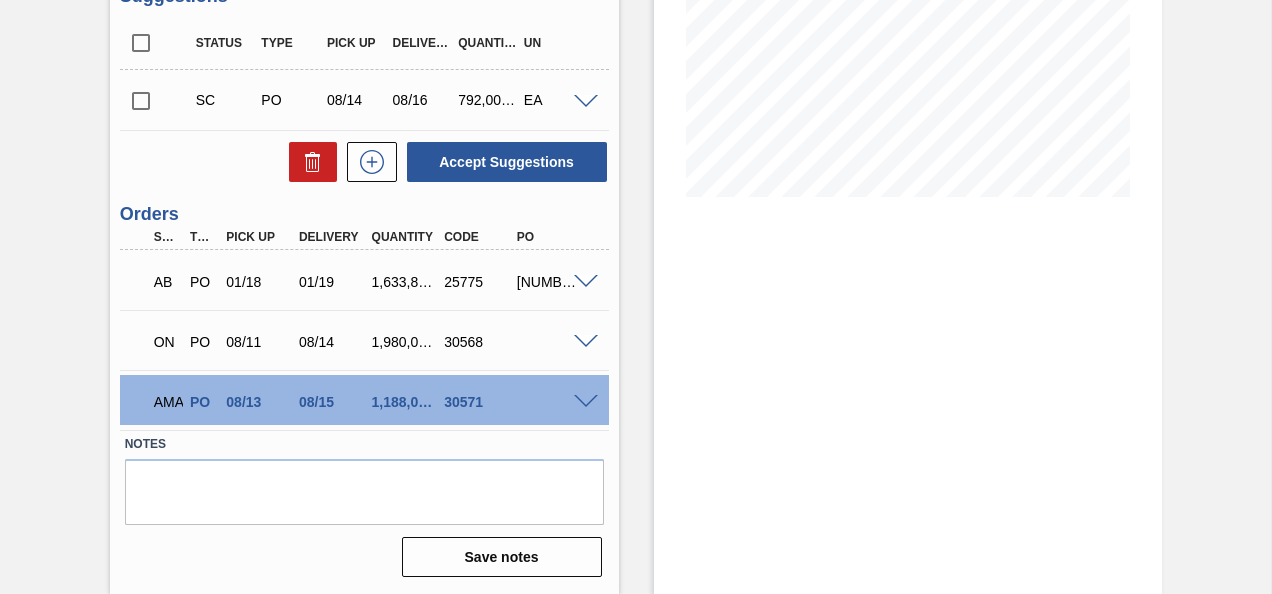 scroll, scrollTop: 389, scrollLeft: 0, axis: vertical 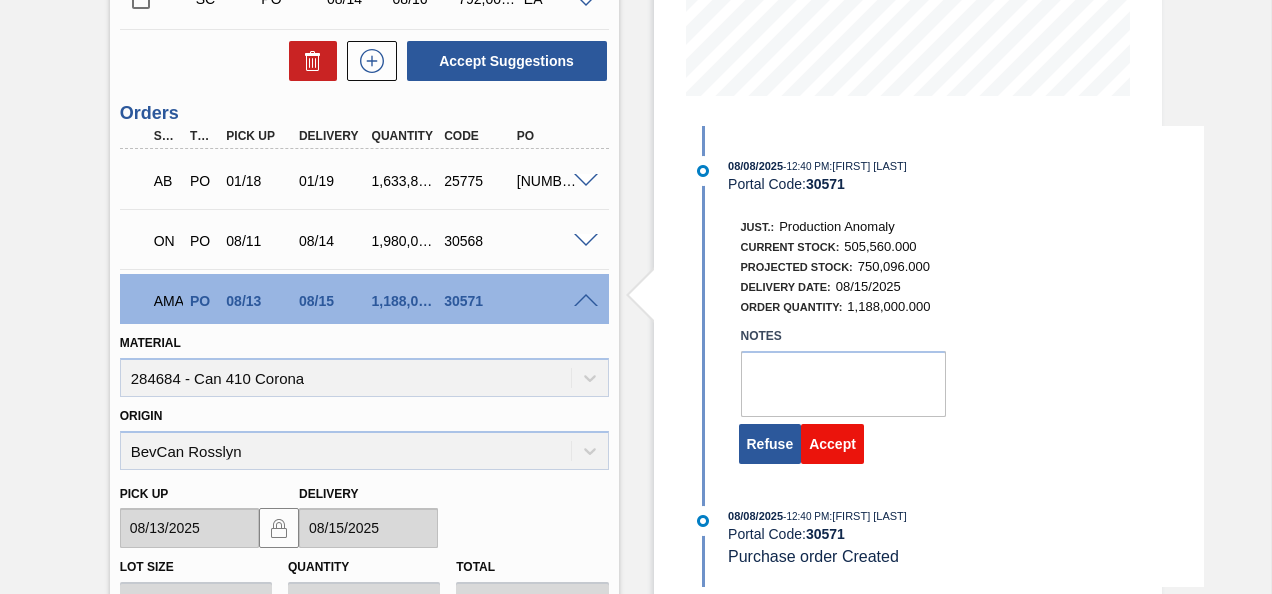 click on "Accept" at bounding box center [832, 444] 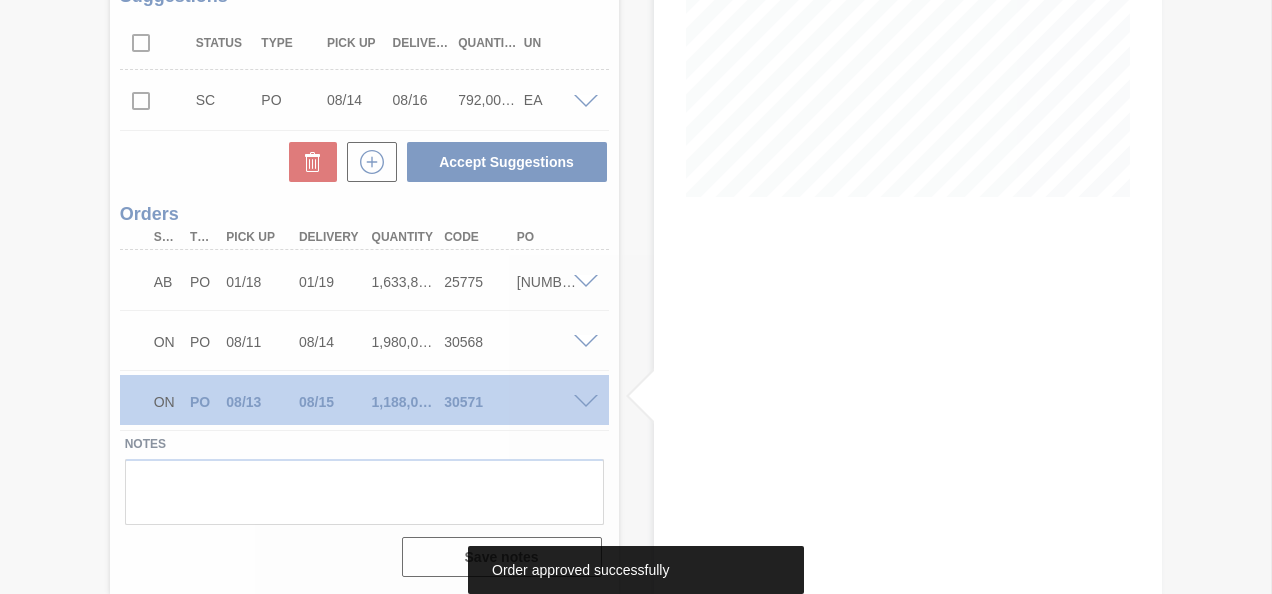 scroll, scrollTop: 389, scrollLeft: 0, axis: vertical 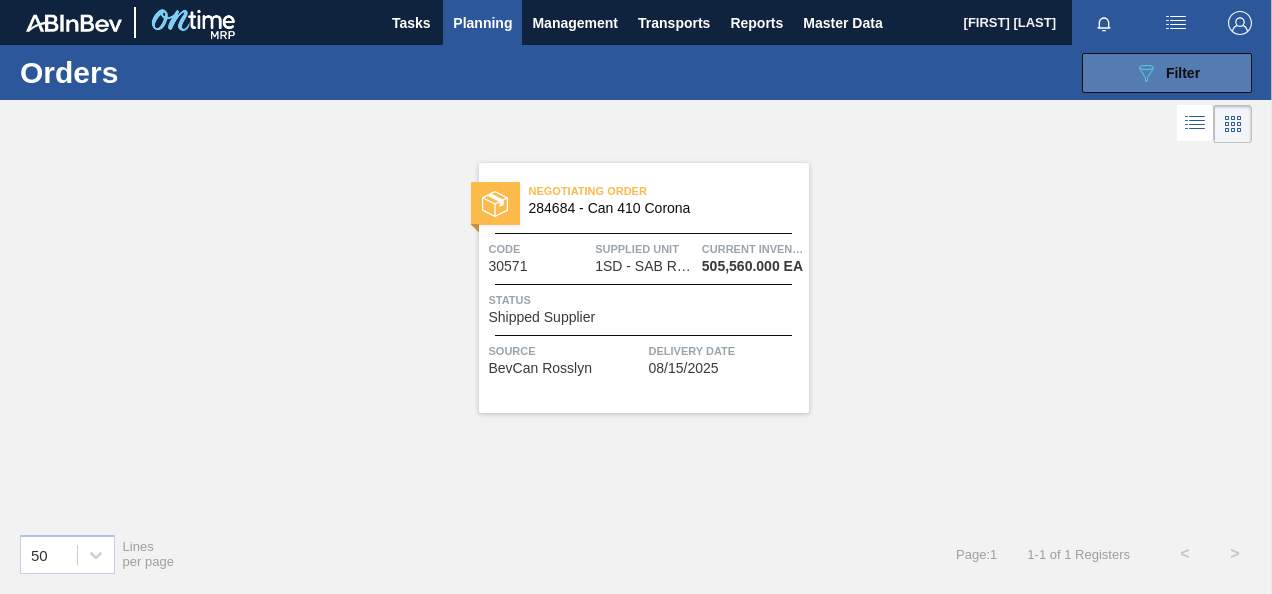 click on "089F7B8B-B2A5-4AFE-B5C0-19BA573D28AC" 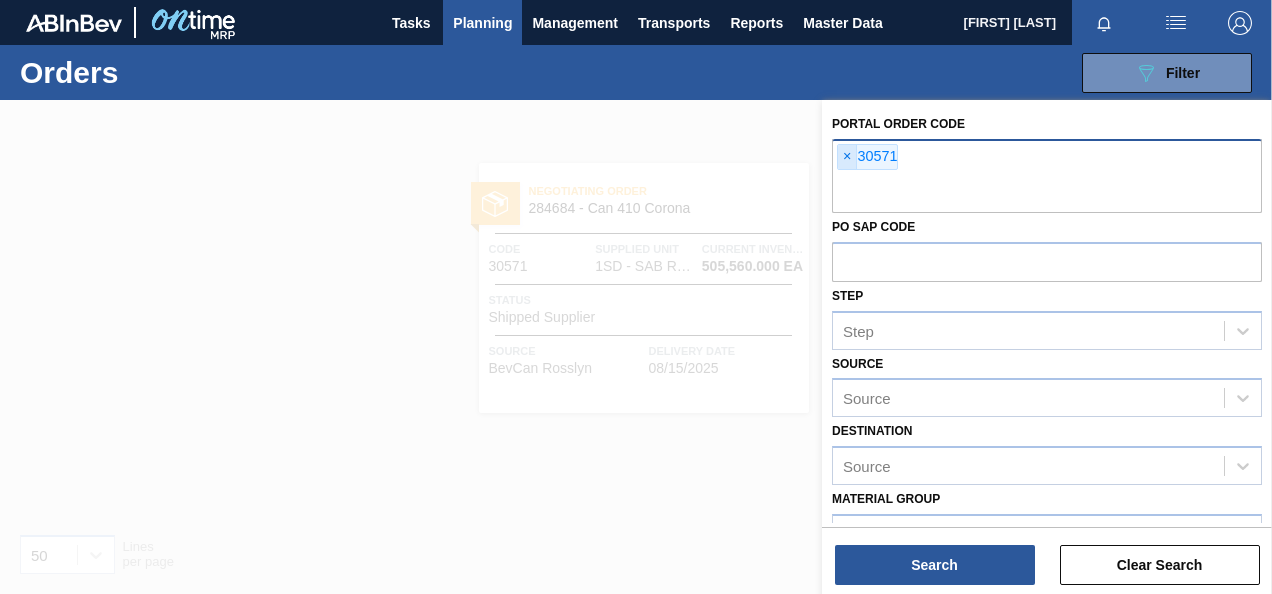 click on "×" at bounding box center (847, 157) 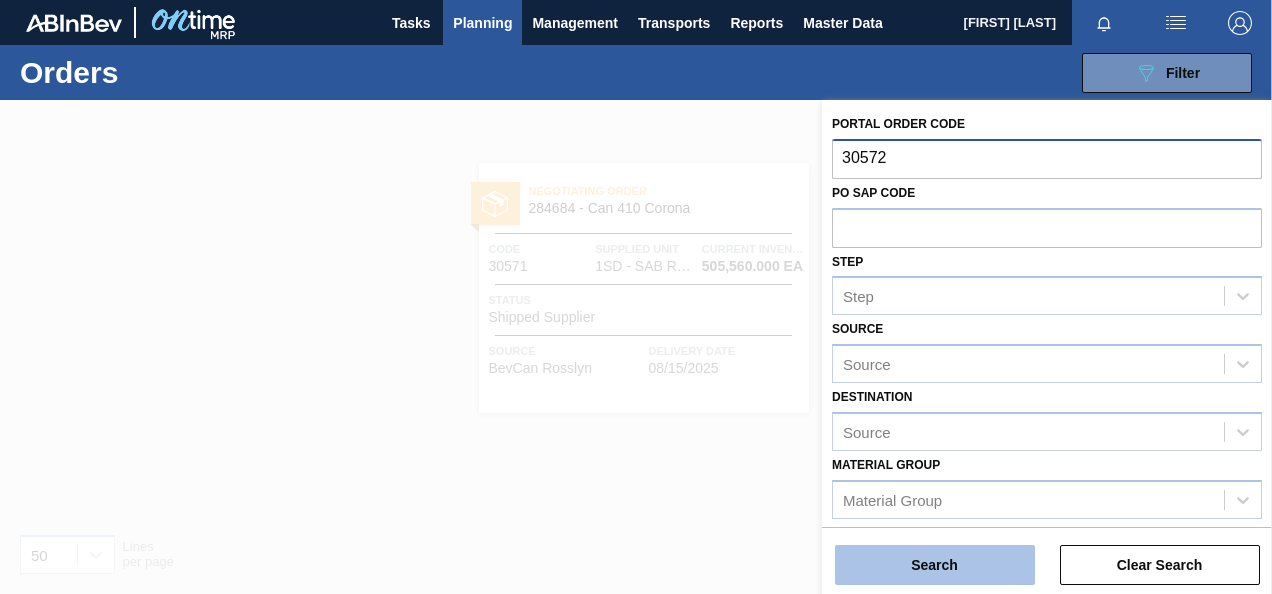 type on "30572" 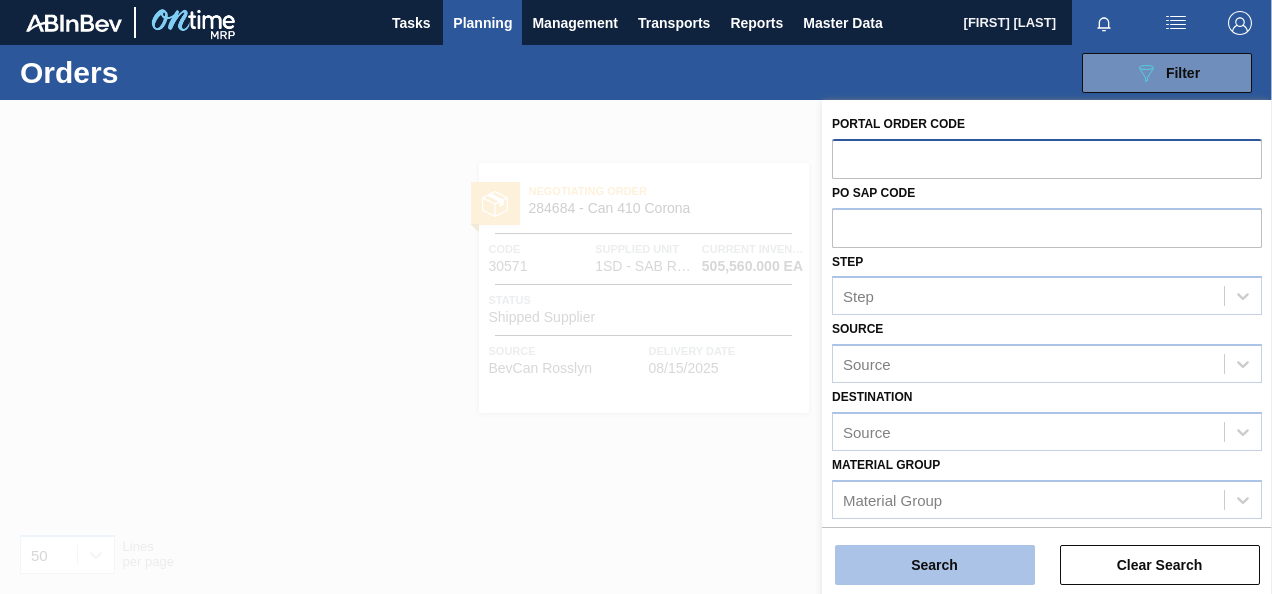click on "Search" at bounding box center (935, 565) 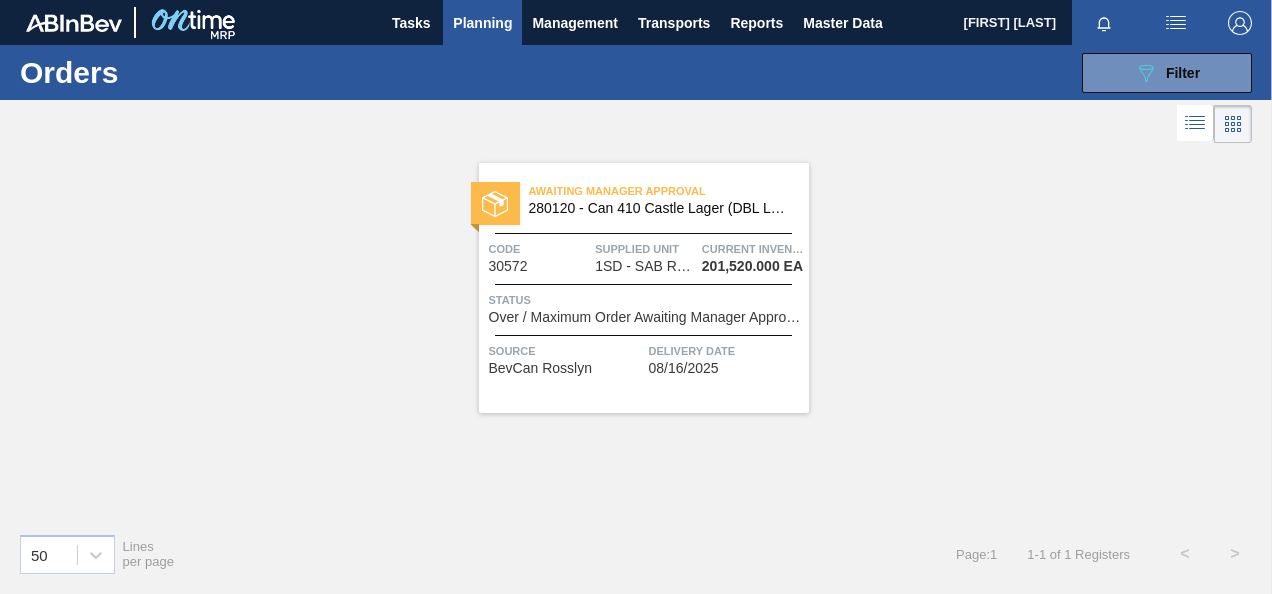 click on "1SD - SAB Rosslyn Brewery" at bounding box center [645, 266] 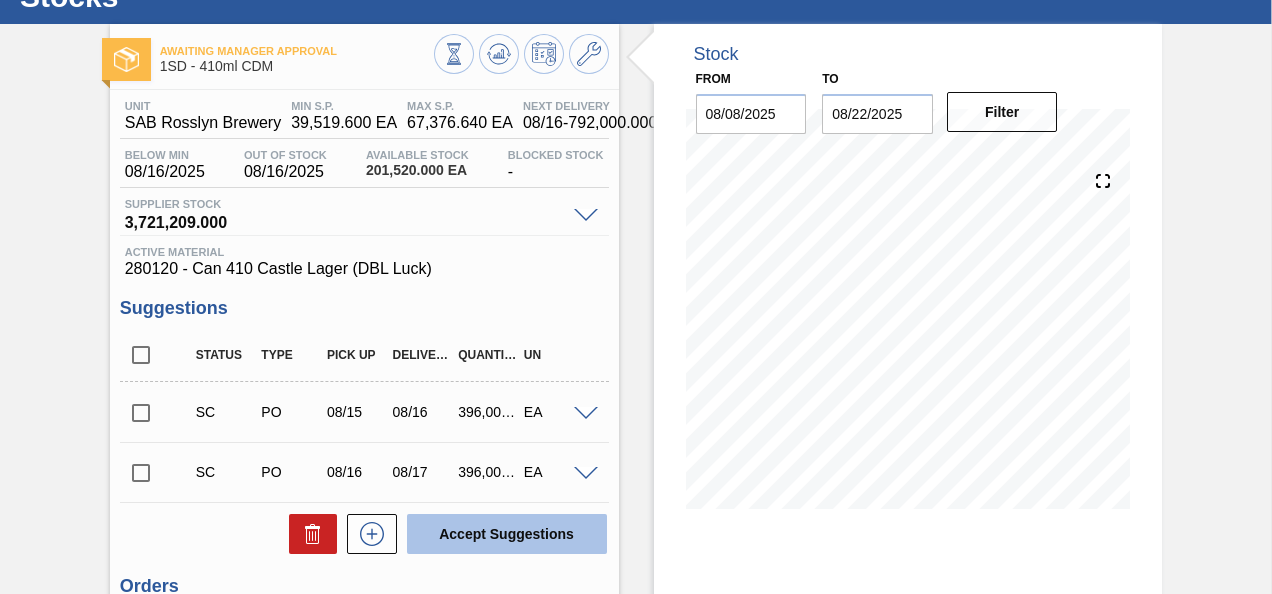 scroll, scrollTop: 389, scrollLeft: 0, axis: vertical 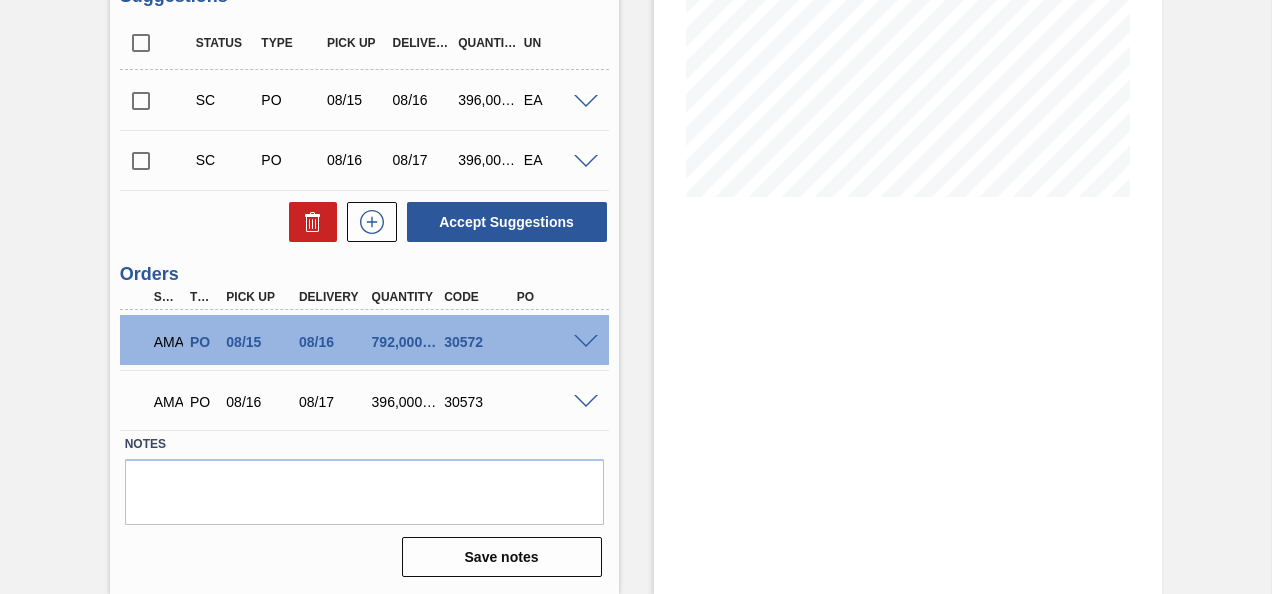 click at bounding box center (586, 342) 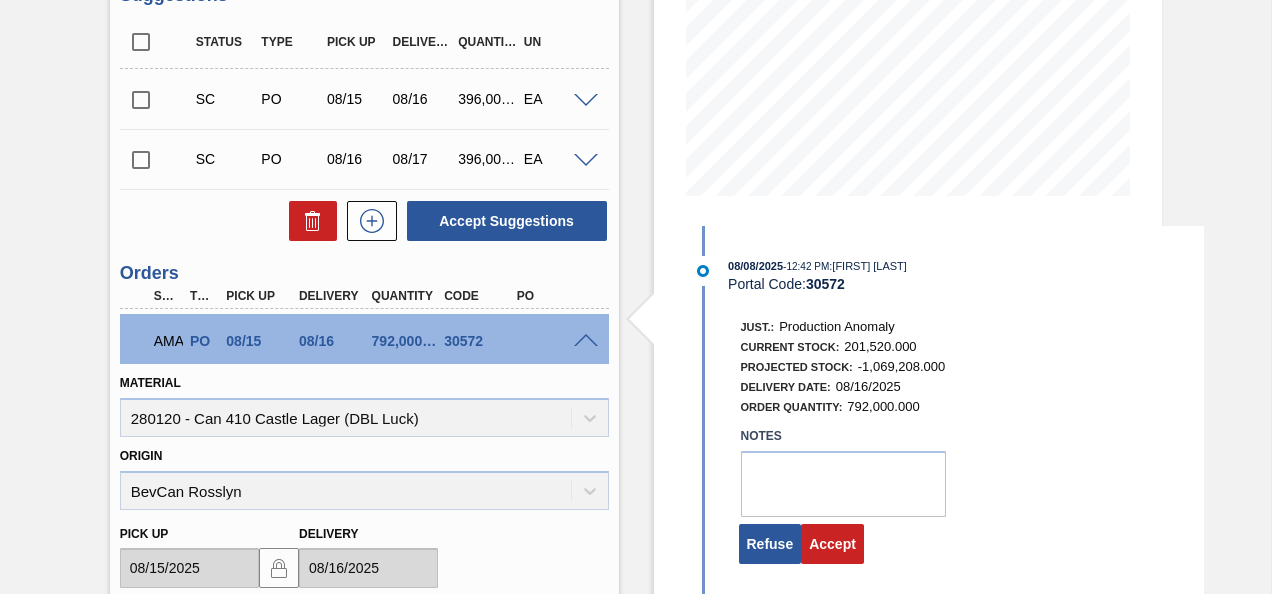 scroll, scrollTop: 489, scrollLeft: 0, axis: vertical 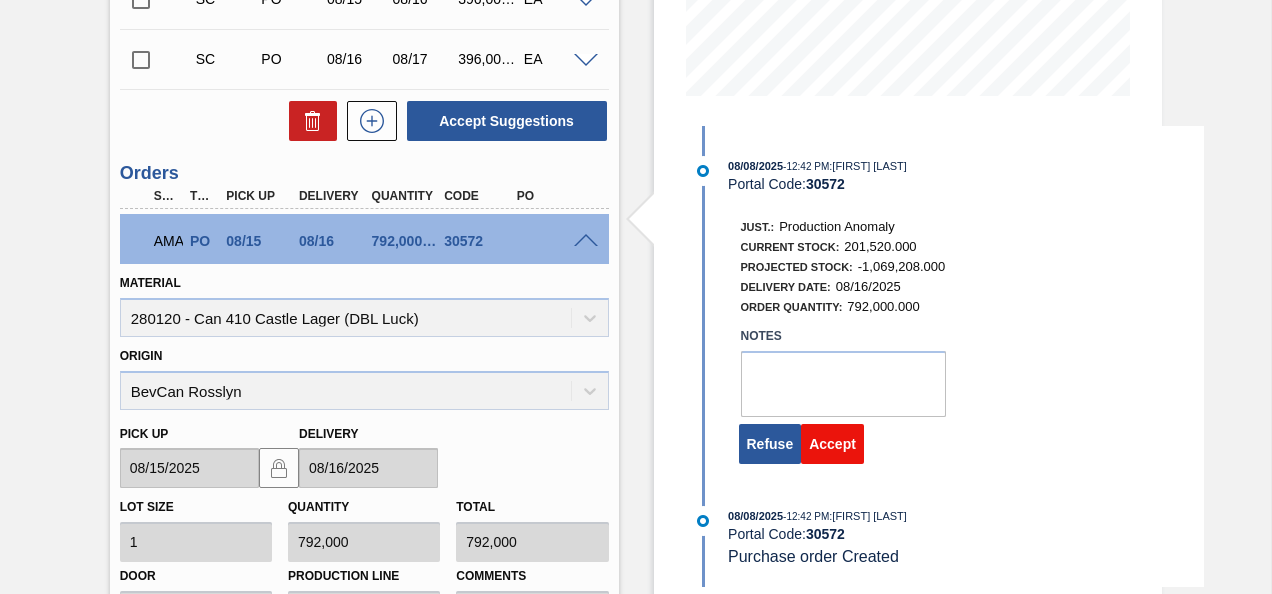 click on "Accept" at bounding box center [832, 444] 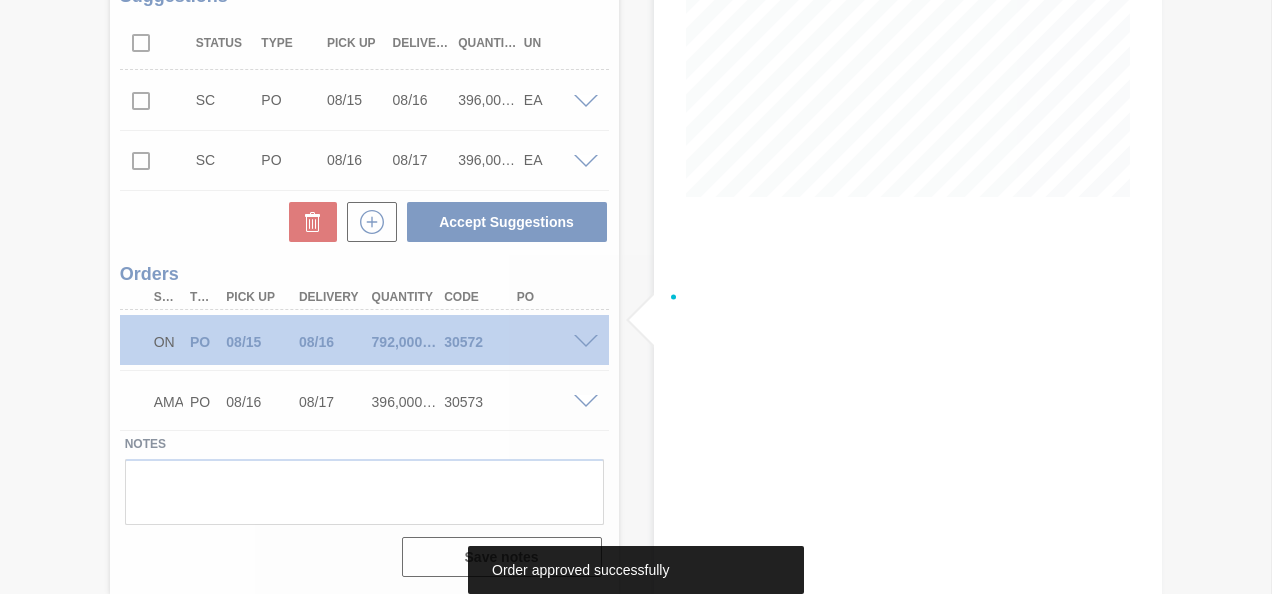 scroll, scrollTop: 389, scrollLeft: 0, axis: vertical 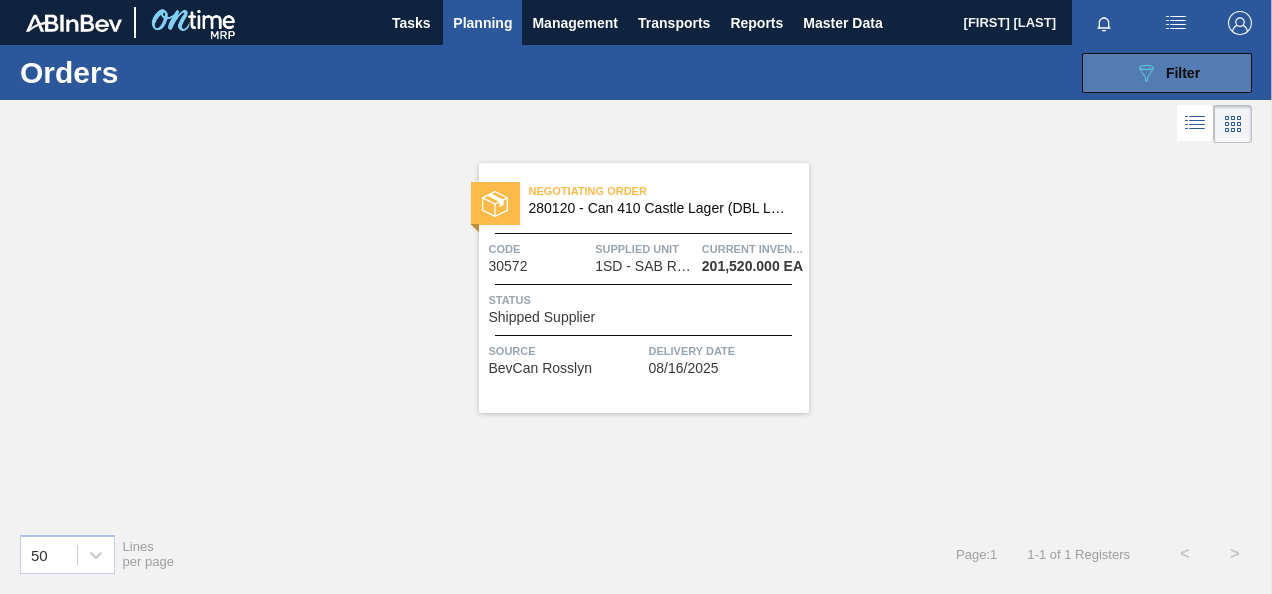 click on "089F7B8B-B2A5-4AFE-B5C0-19BA573D28AC" 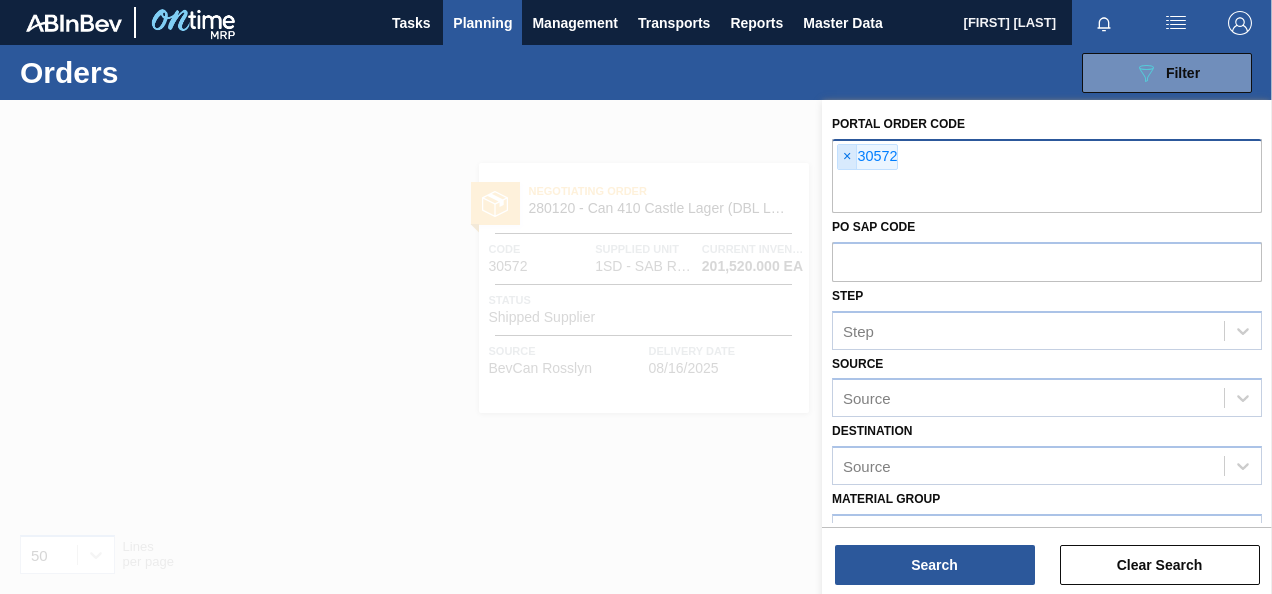 click on "×" at bounding box center [847, 157] 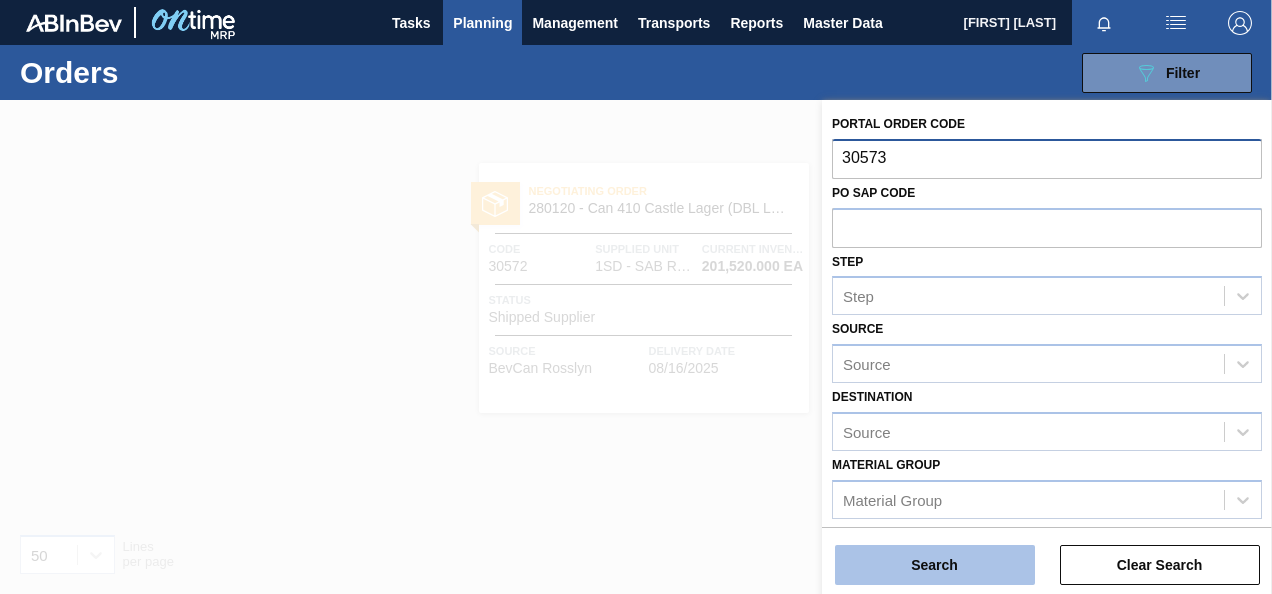type on "30573" 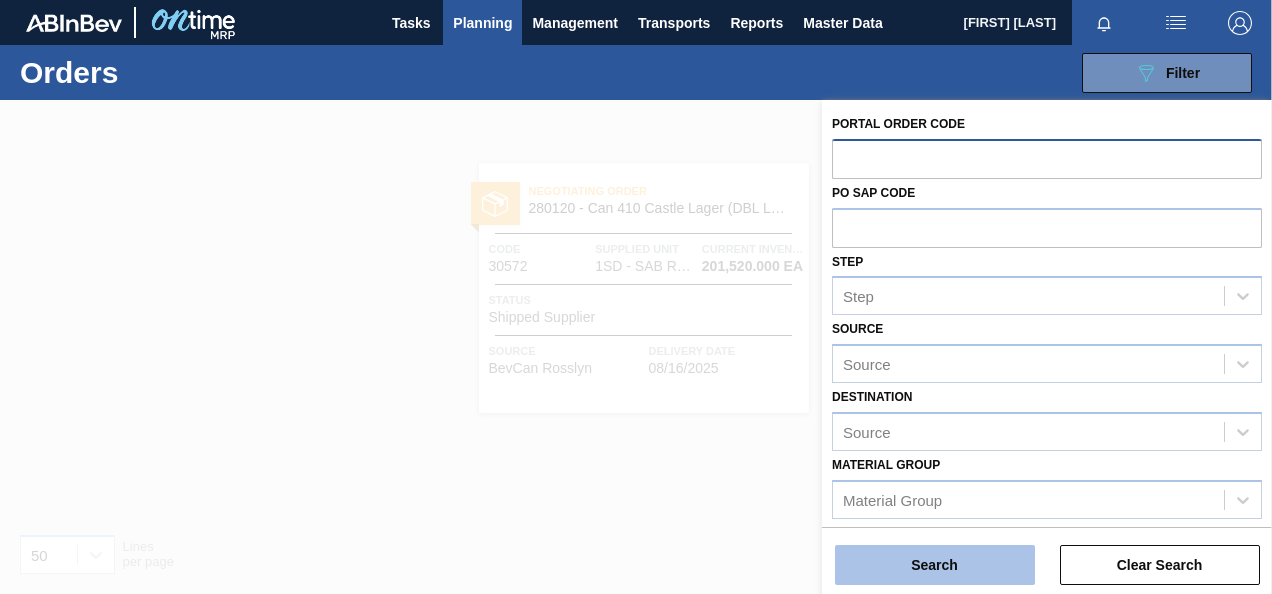 click on "Search" at bounding box center [935, 565] 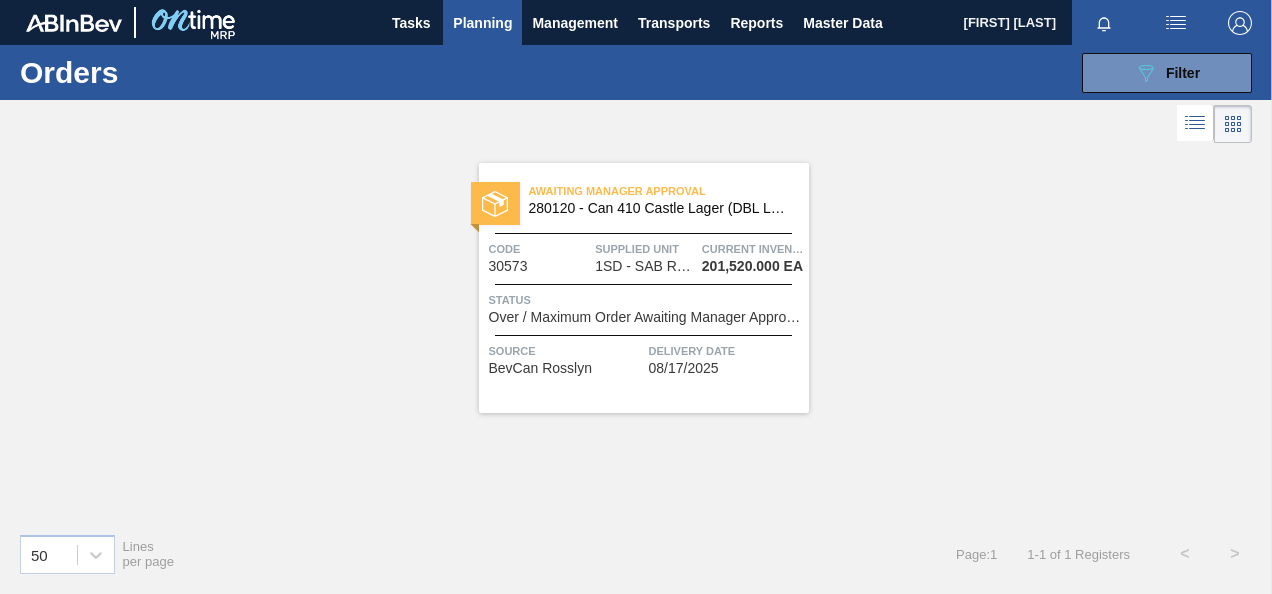 click on "1SD - SAB Rosslyn Brewery" at bounding box center [645, 266] 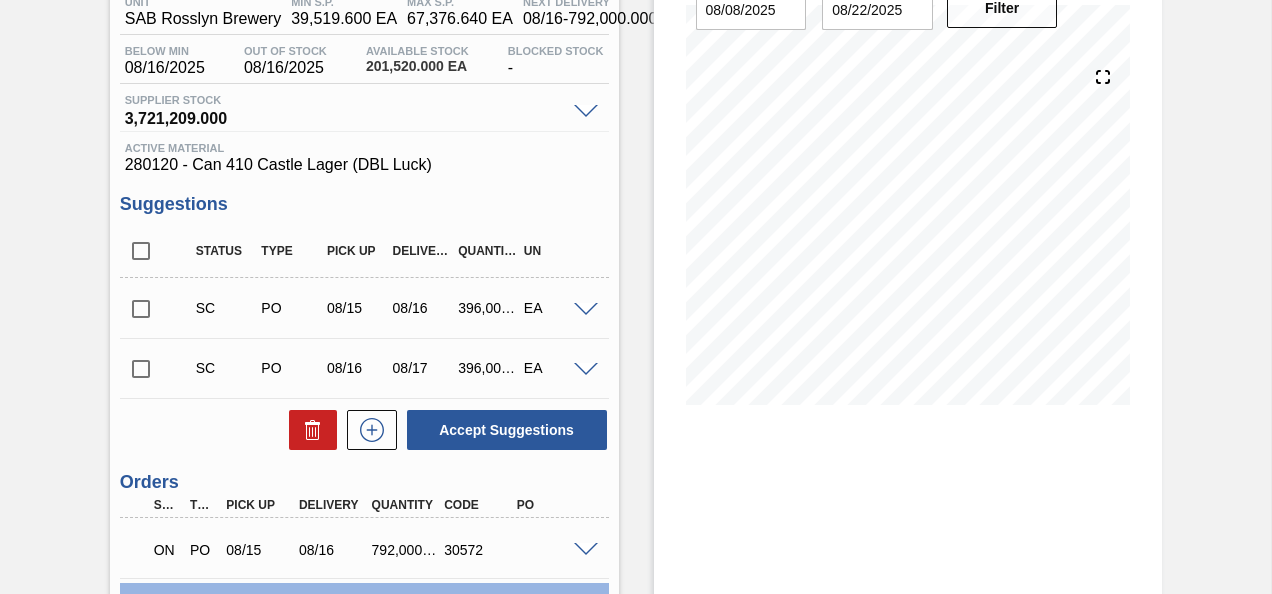 scroll, scrollTop: 389, scrollLeft: 0, axis: vertical 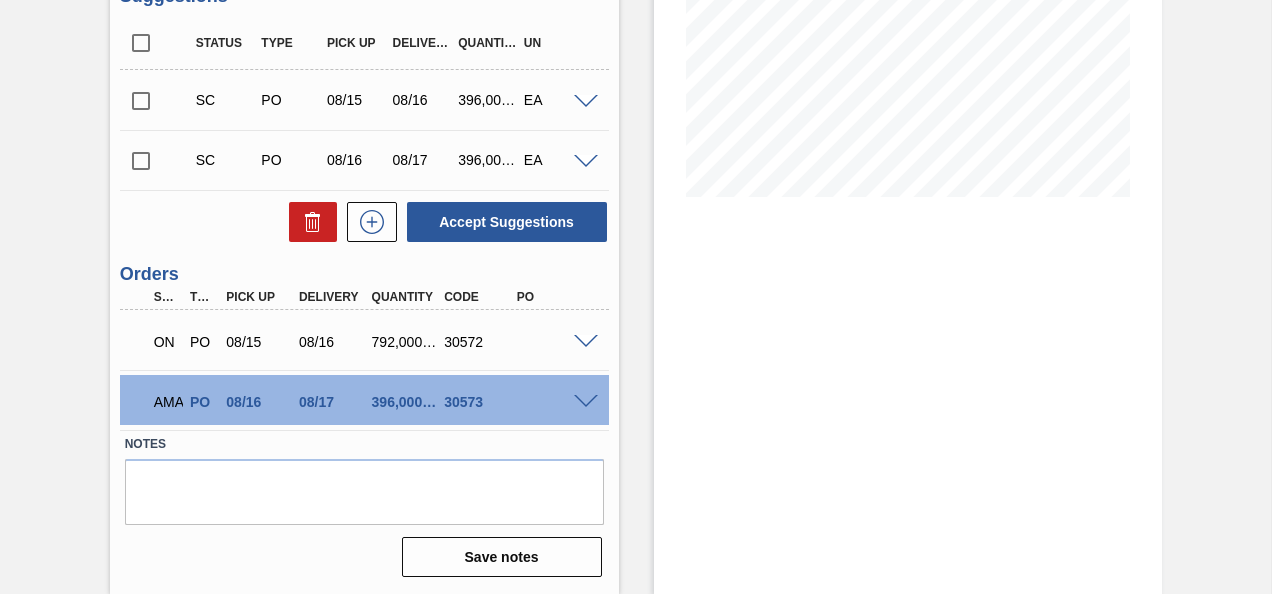 click at bounding box center [586, 402] 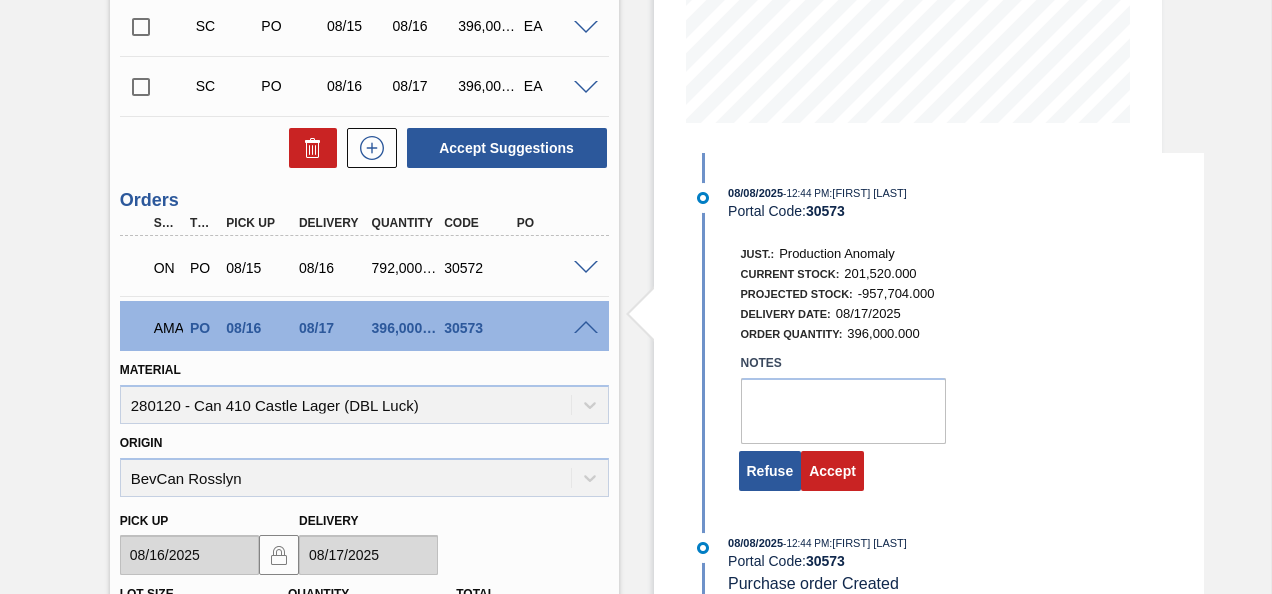 scroll, scrollTop: 489, scrollLeft: 0, axis: vertical 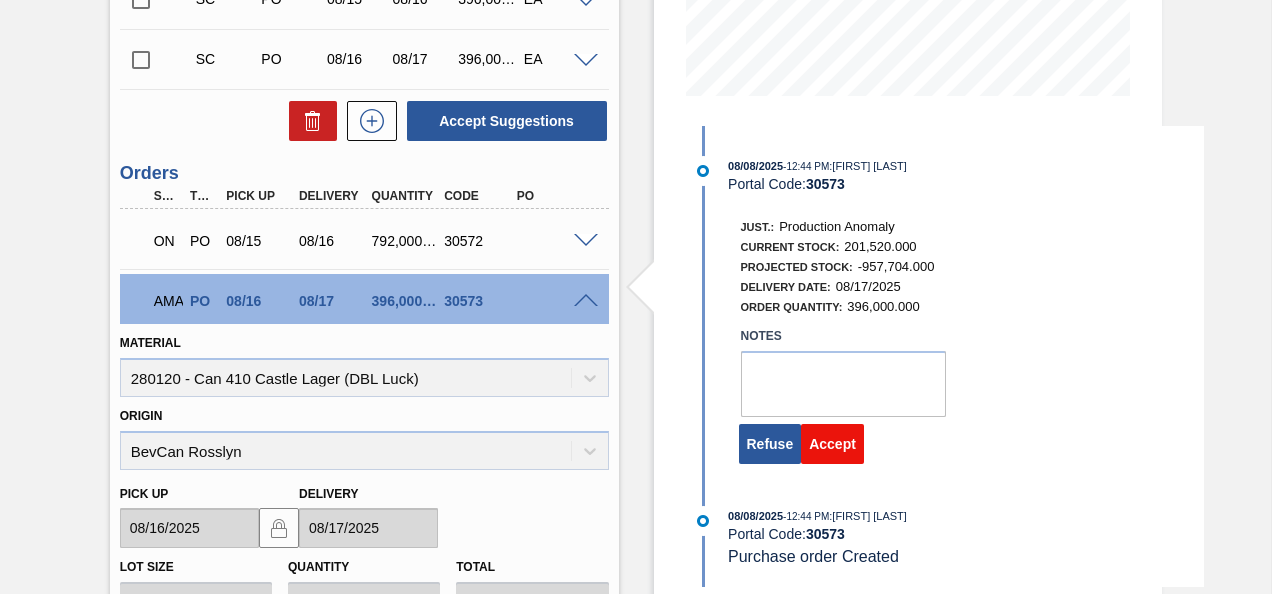 click on "Accept" at bounding box center [832, 444] 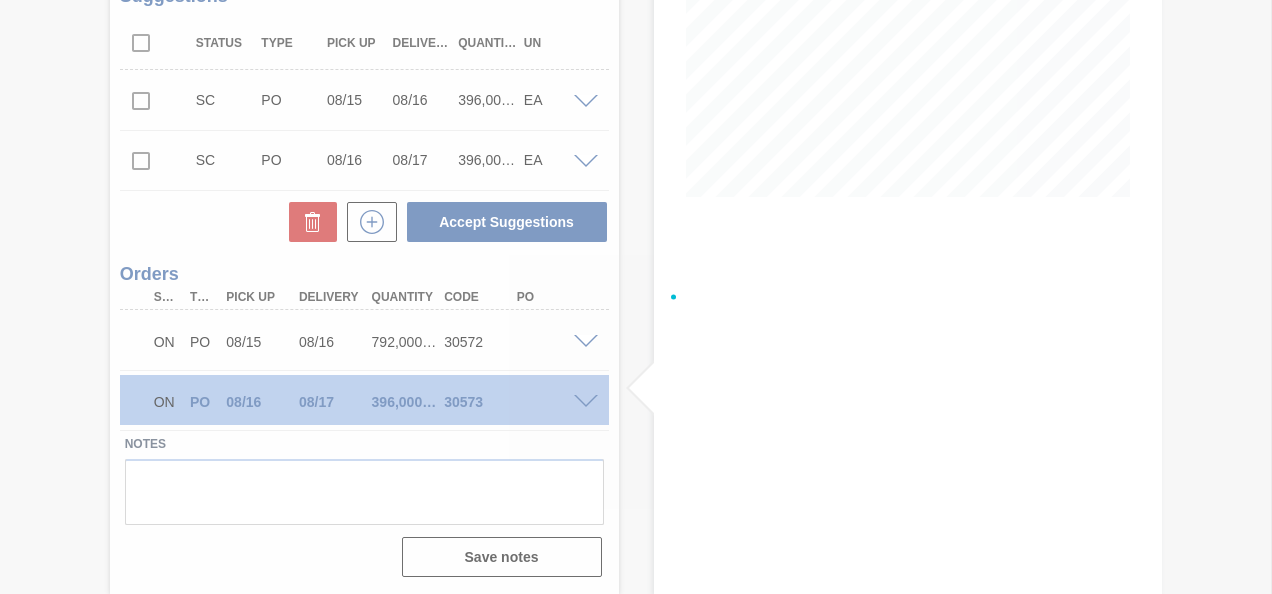 scroll, scrollTop: 389, scrollLeft: 0, axis: vertical 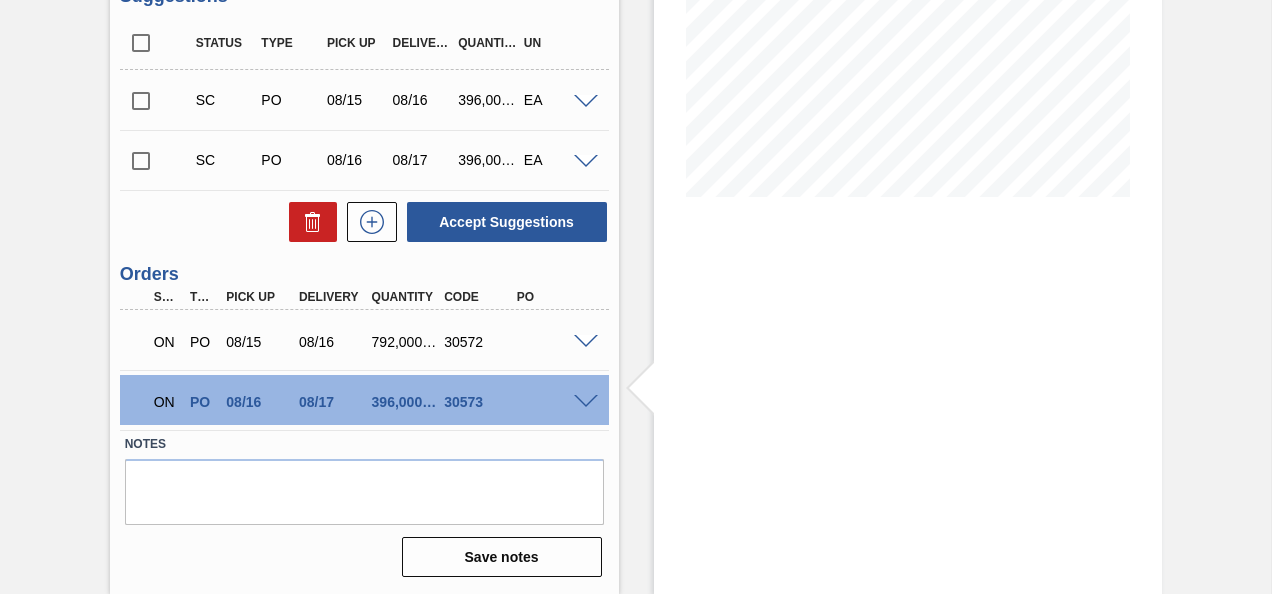 click on "ON PO [DATE] [DATE] [NUMBER] [NUMBER]" at bounding box center (364, 400) 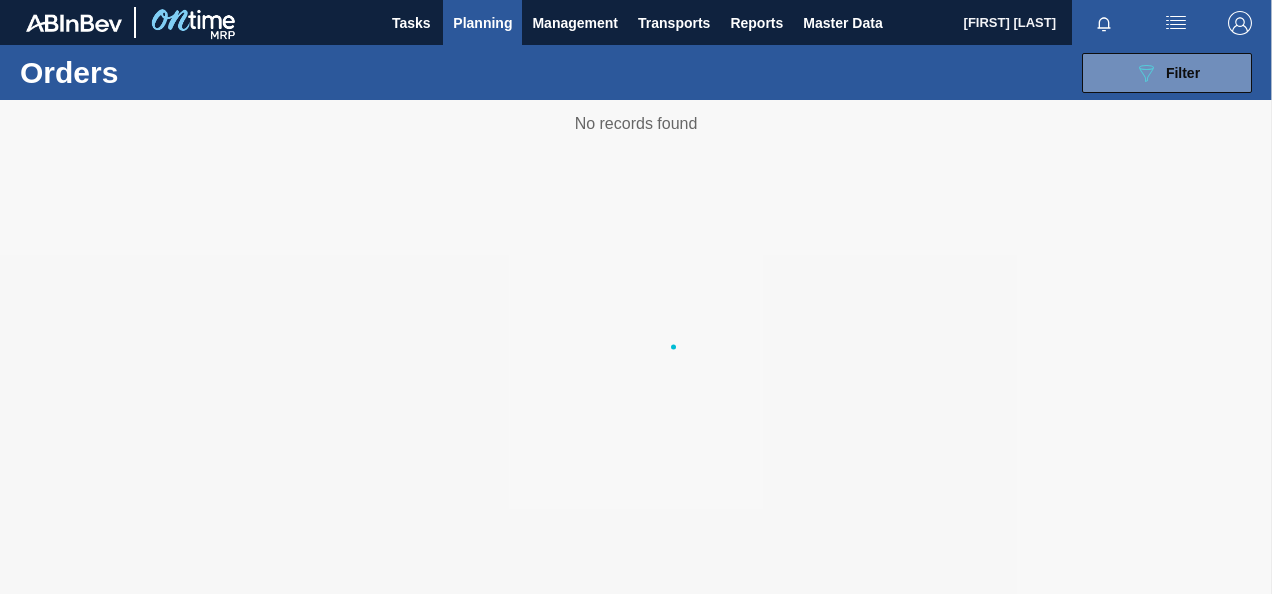 scroll, scrollTop: 0, scrollLeft: 0, axis: both 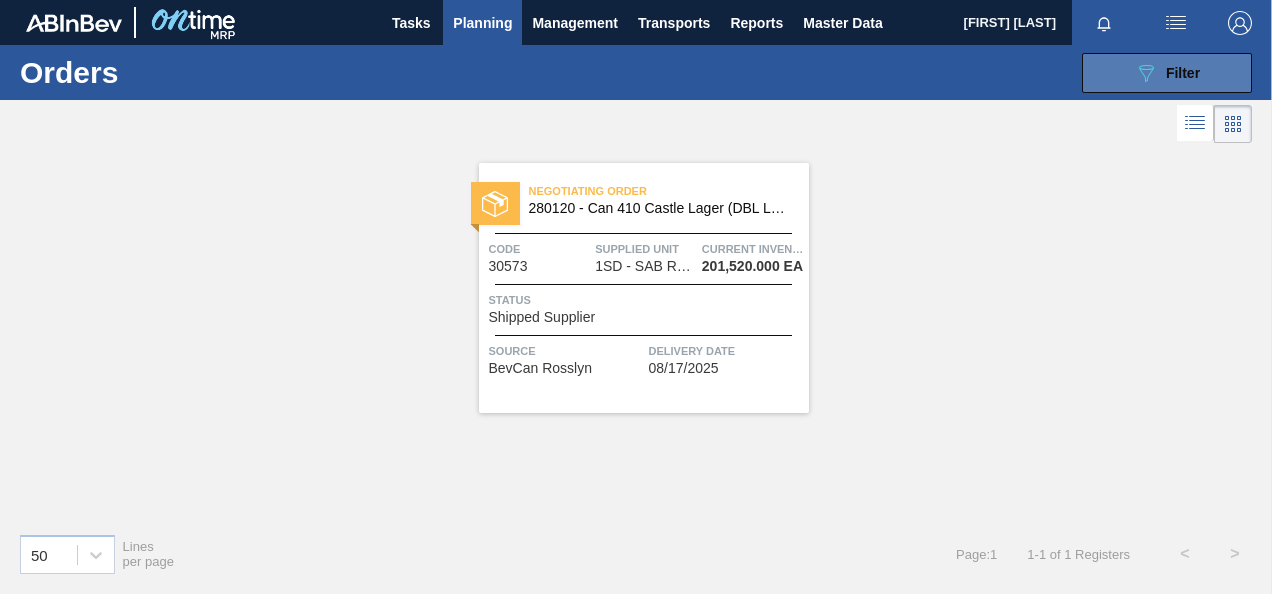 click on "089F7B8B-B2A5-4AFE-B5C0-19BA573D28AC" 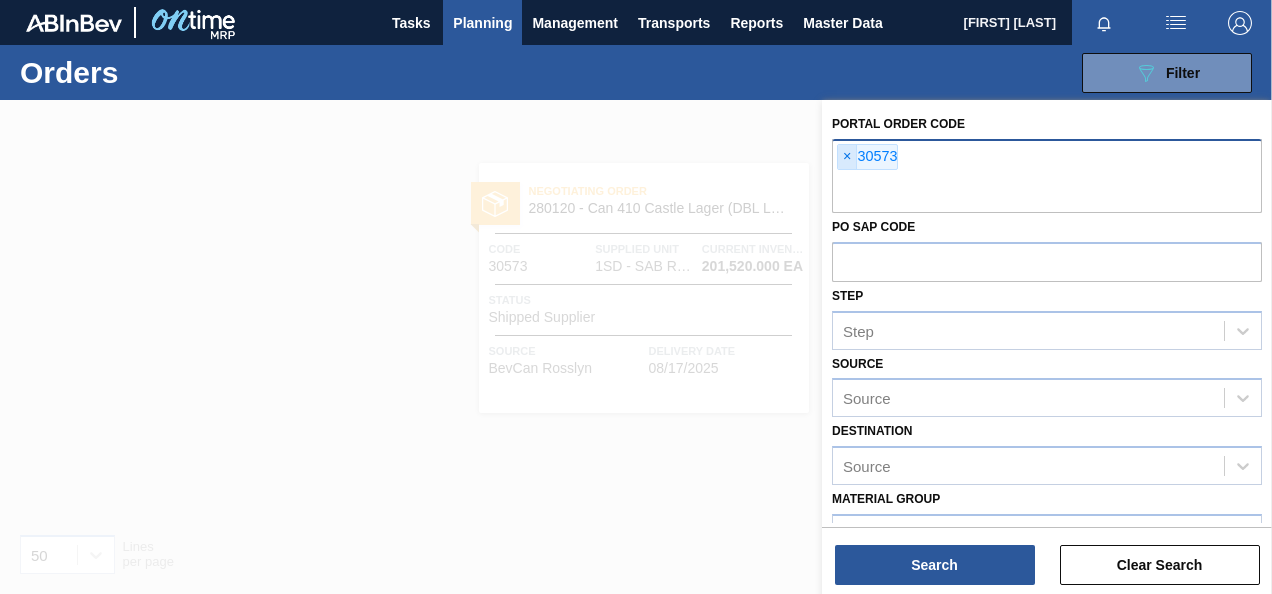click on "×" at bounding box center (847, 157) 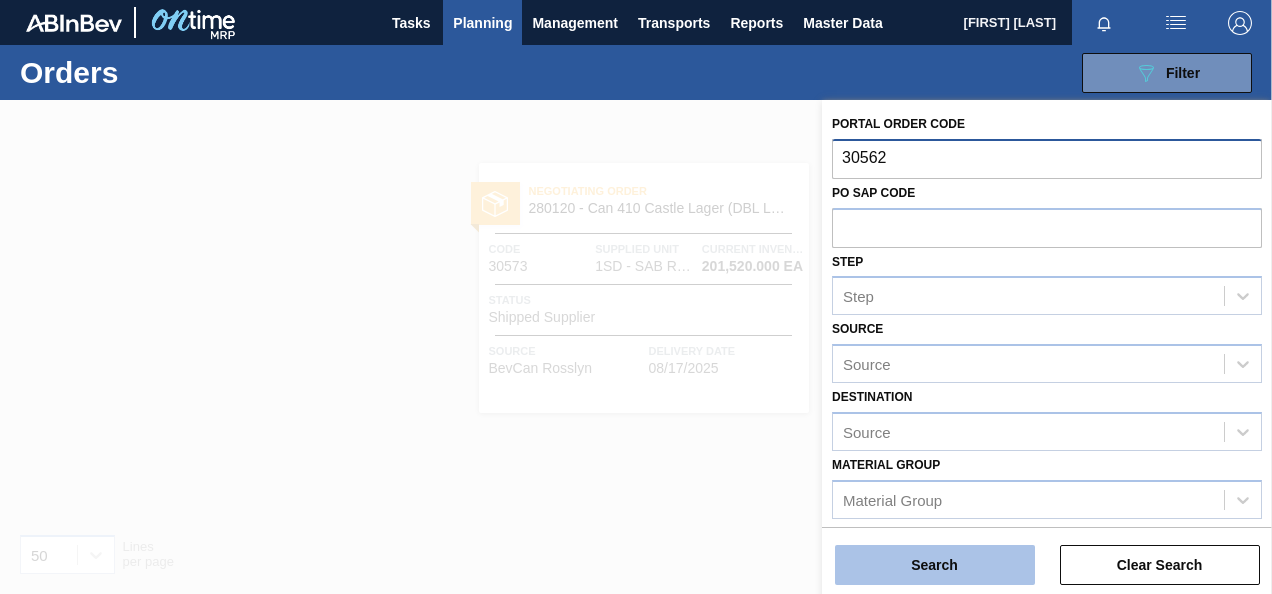 type on "30562" 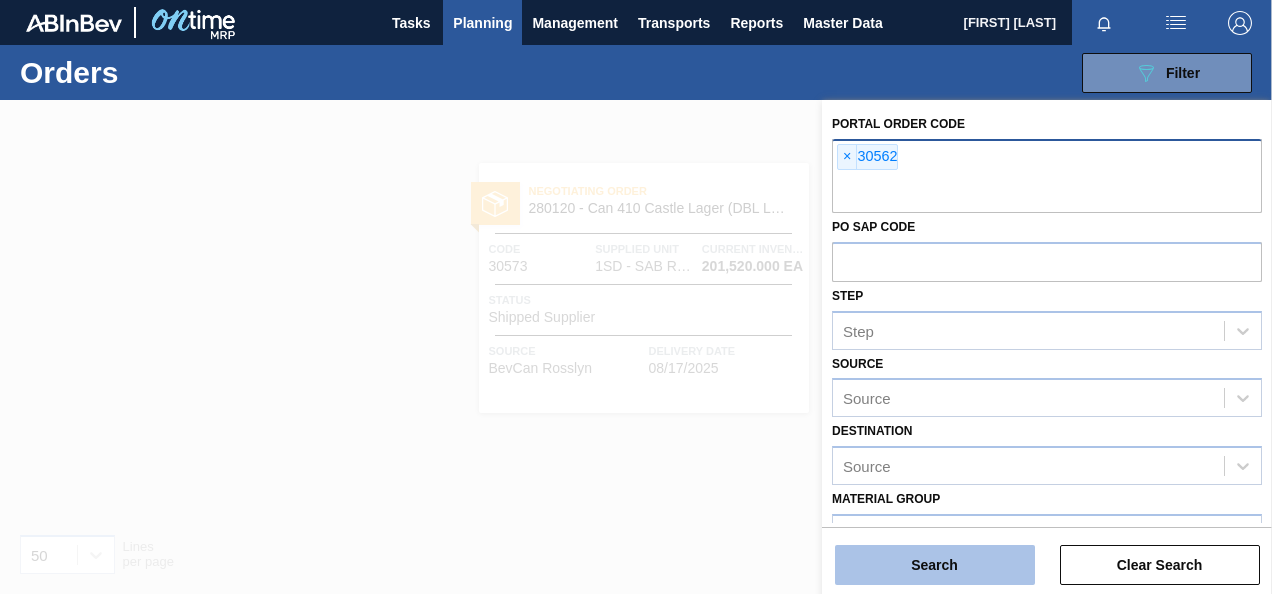 click on "Search" at bounding box center (935, 565) 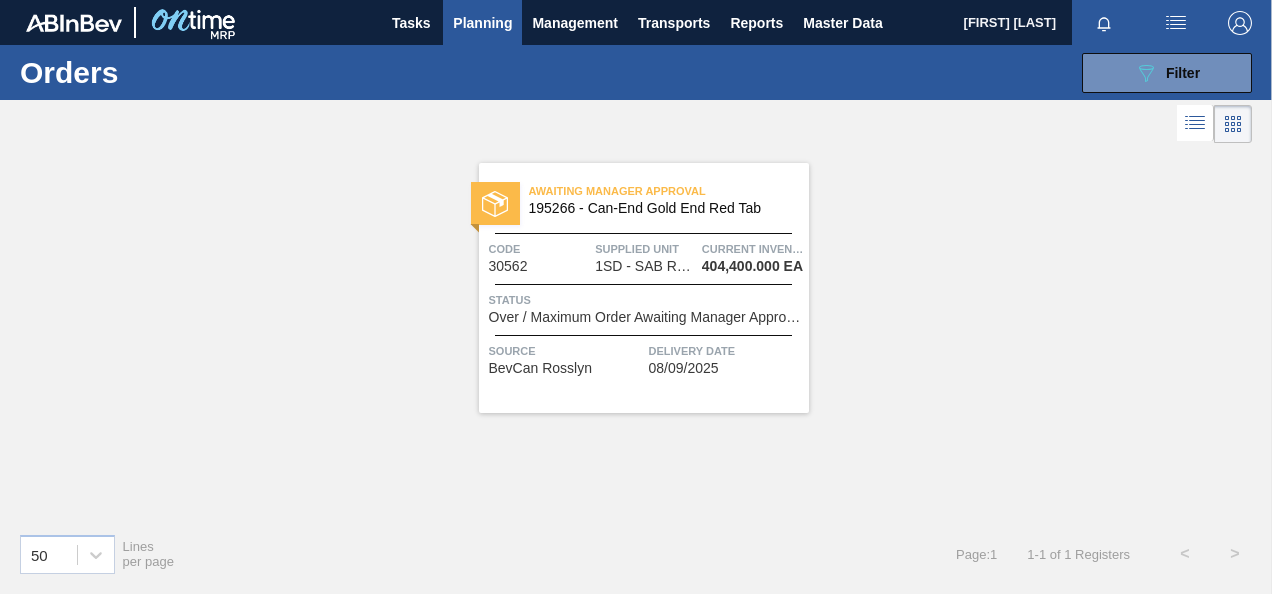 click on "1SD - SAB Rosslyn Brewery" at bounding box center [645, 266] 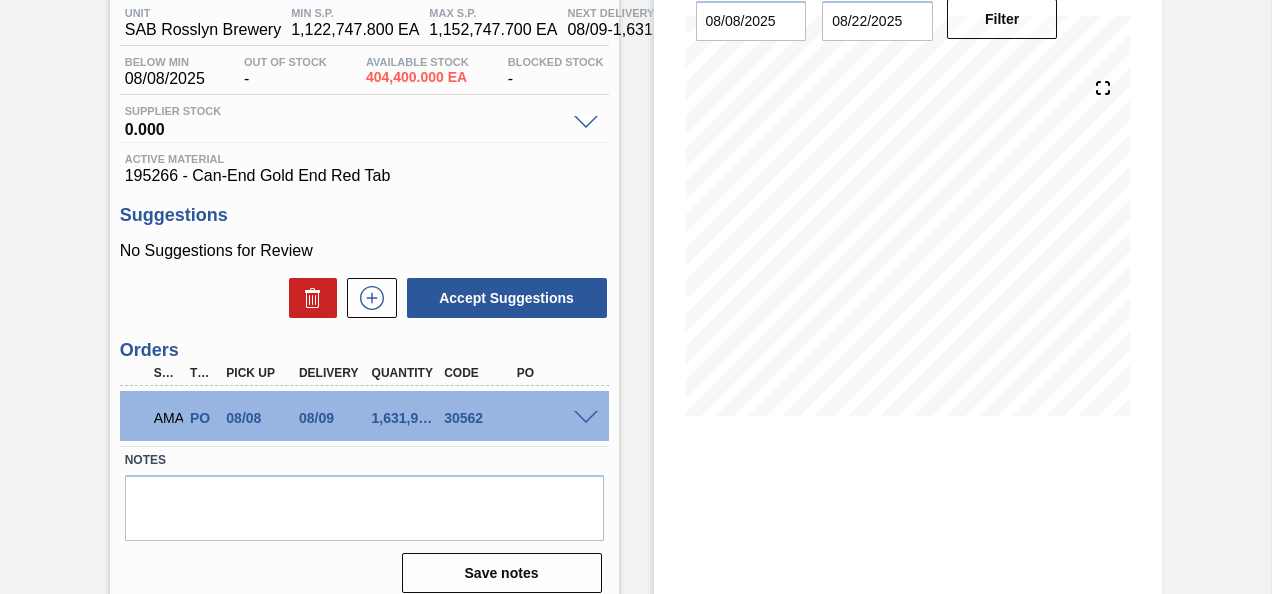 scroll, scrollTop: 200, scrollLeft: 0, axis: vertical 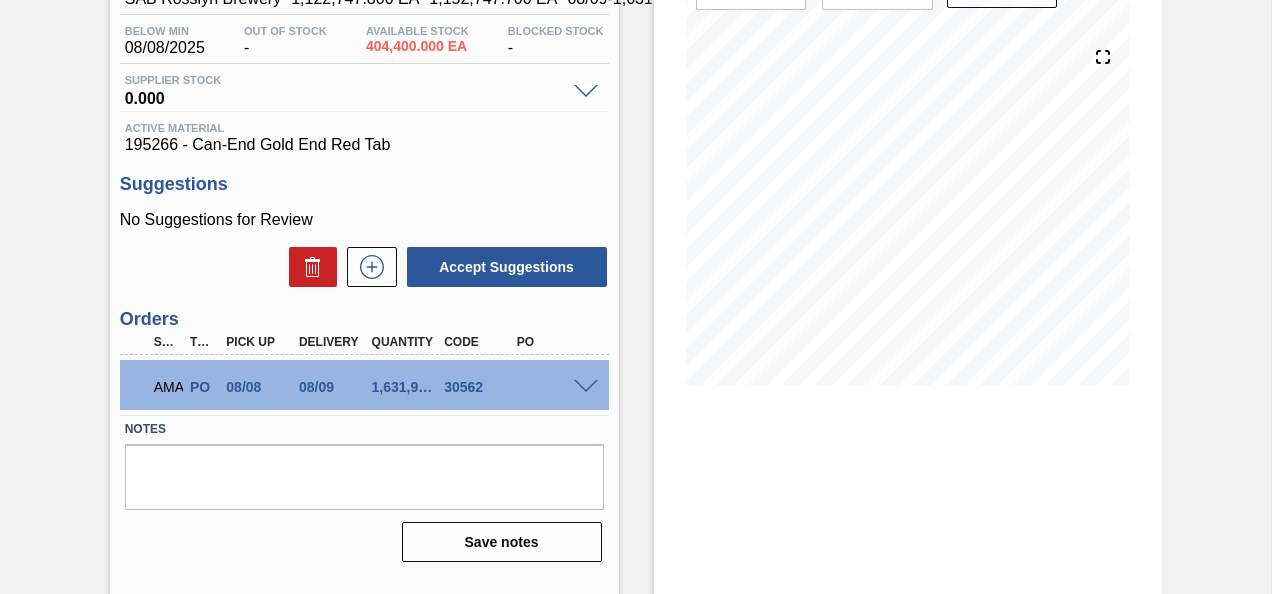 click at bounding box center [586, 387] 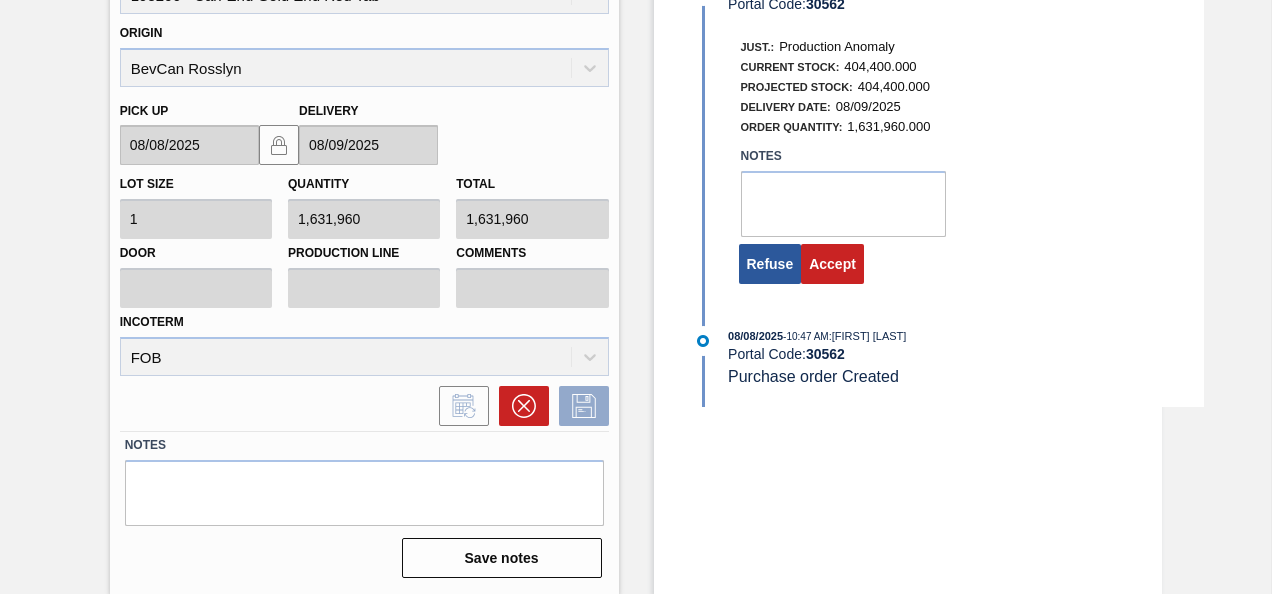 scroll, scrollTop: 671, scrollLeft: 0, axis: vertical 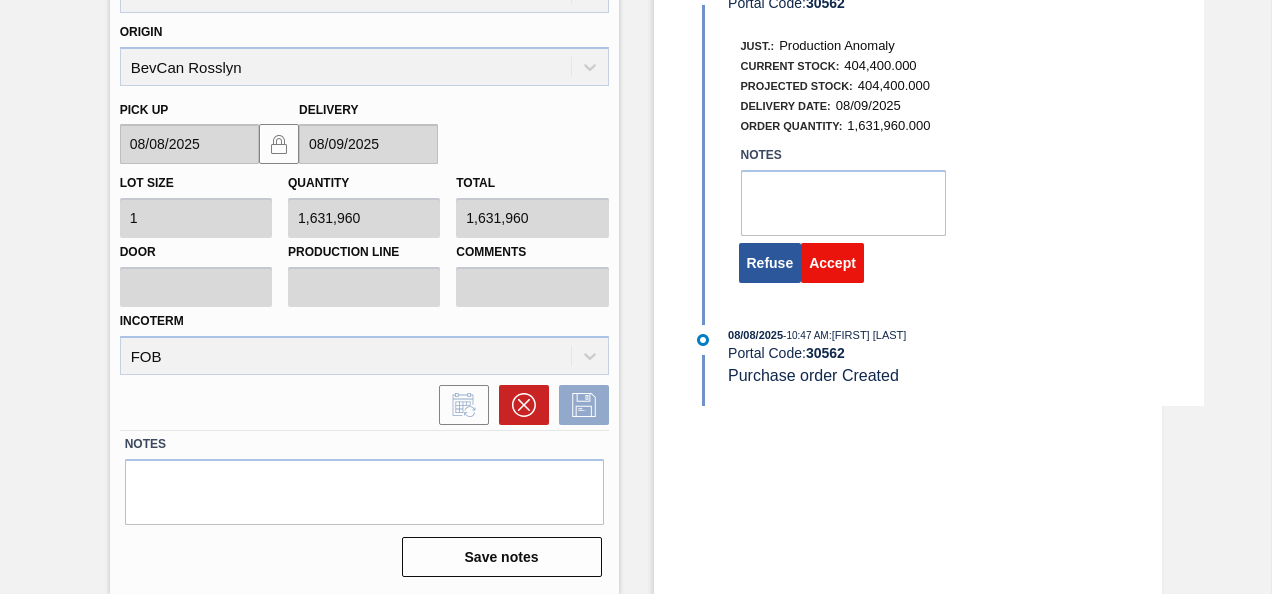 click on "Accept" at bounding box center (832, 263) 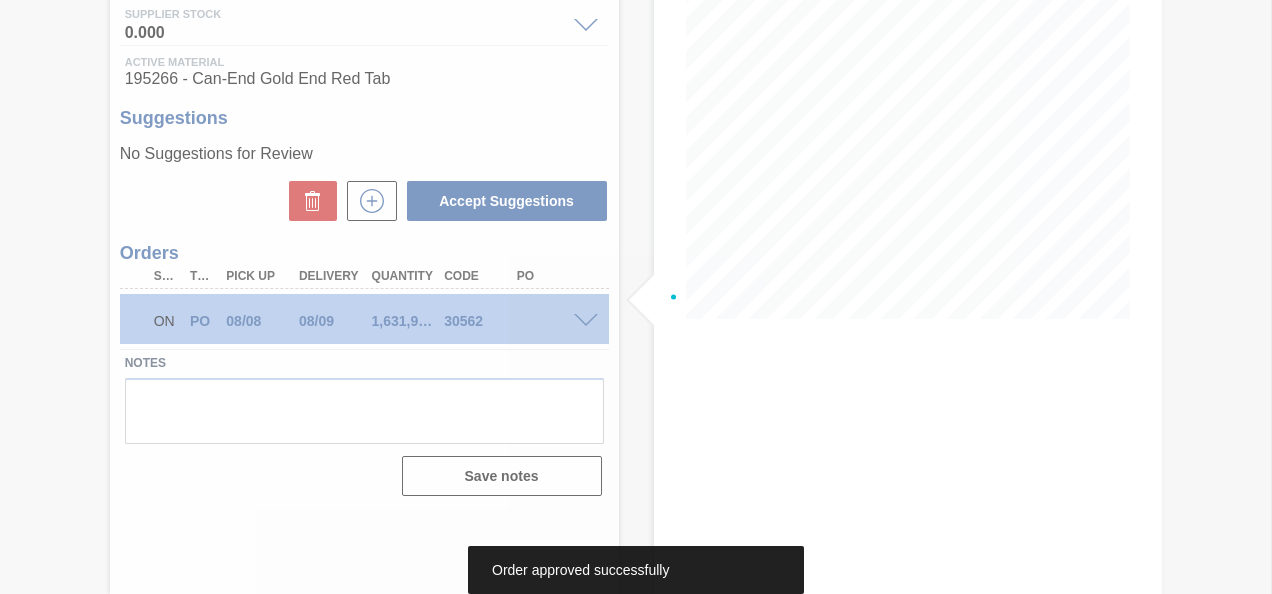 scroll, scrollTop: 266, scrollLeft: 0, axis: vertical 